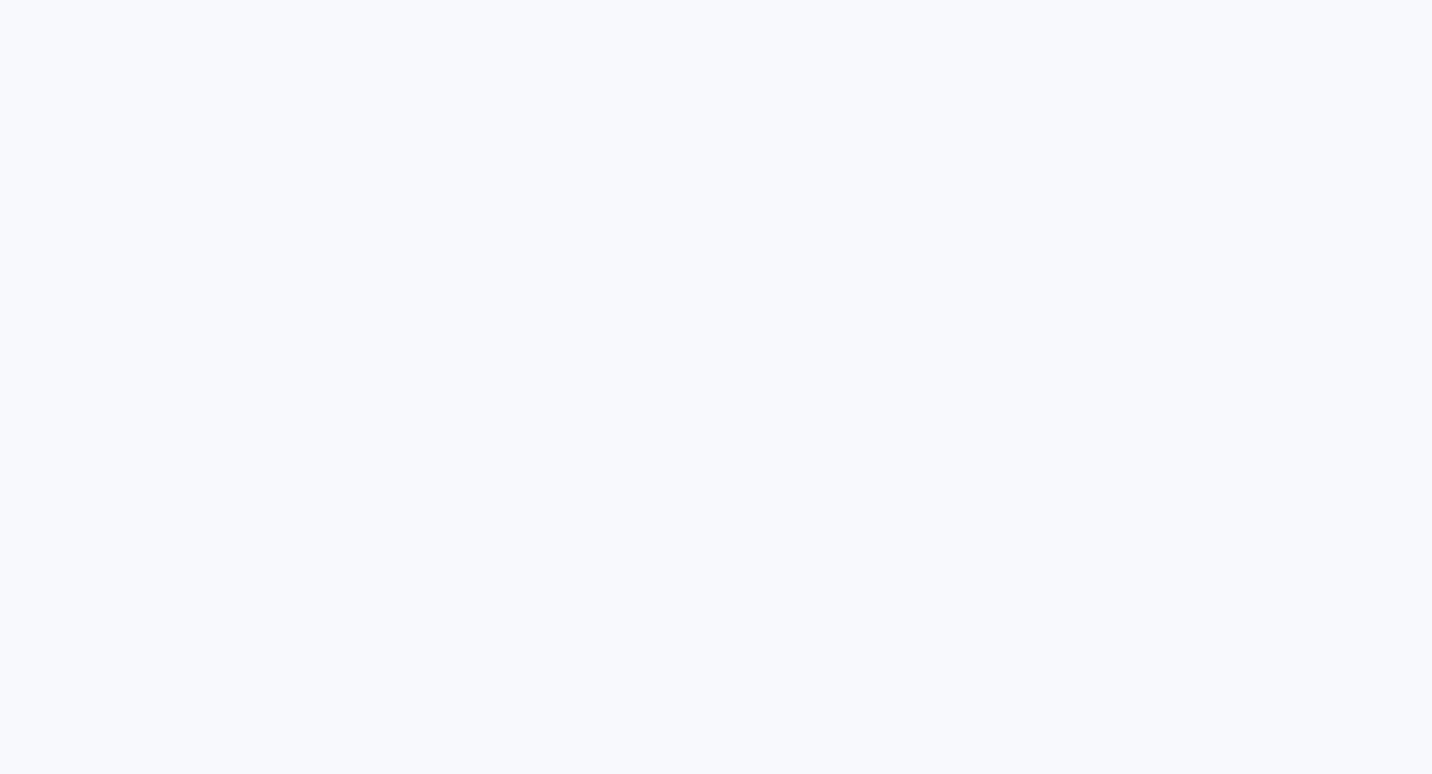 scroll, scrollTop: 0, scrollLeft: 0, axis: both 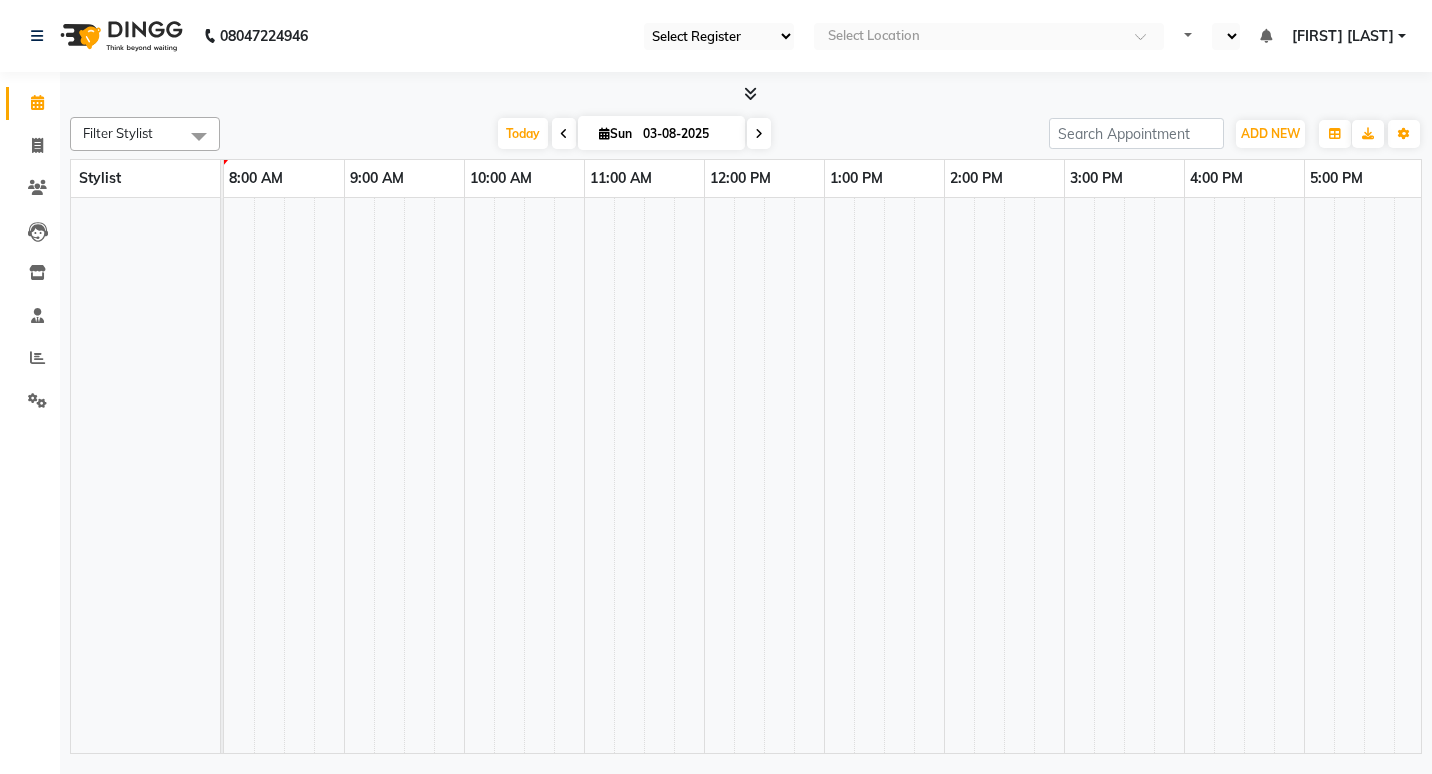 select on "92" 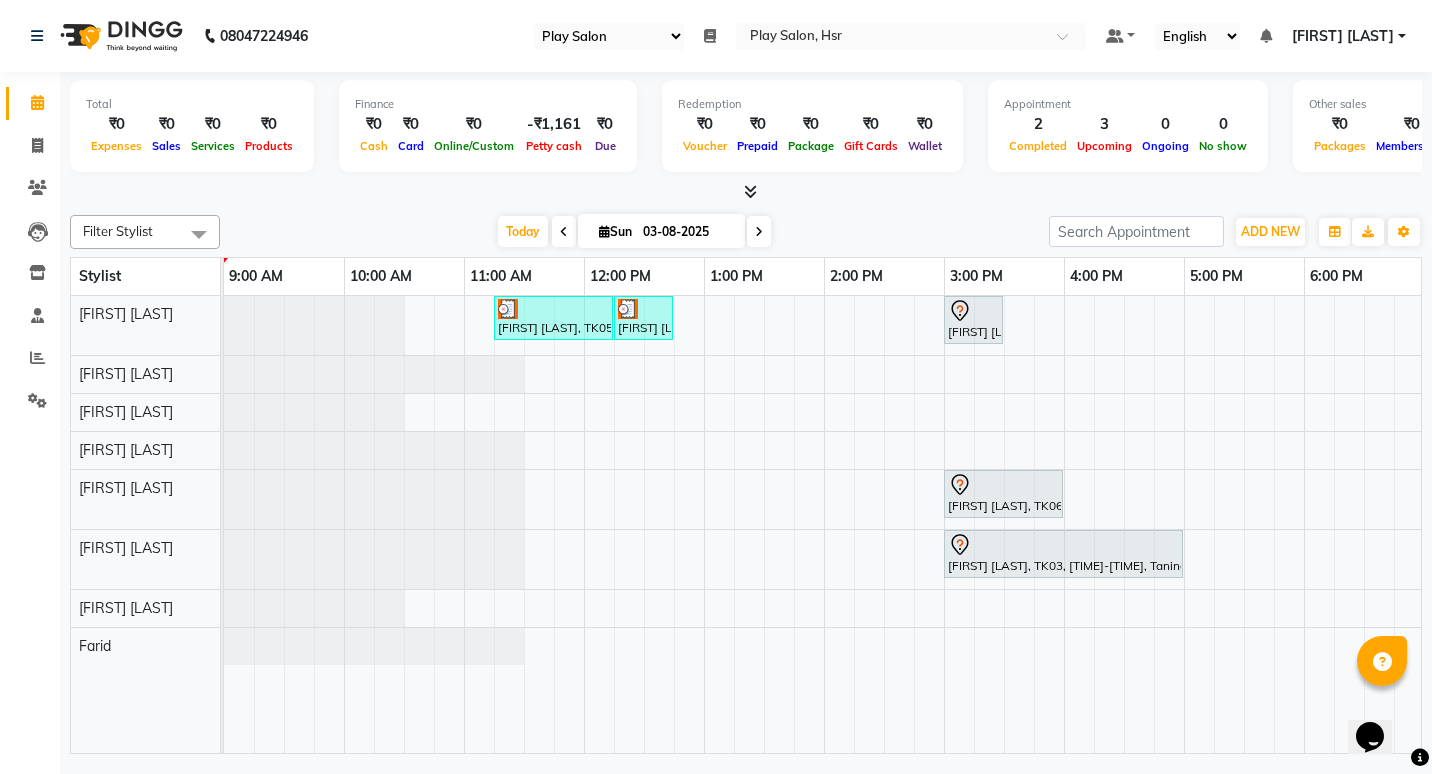 scroll, scrollTop: 0, scrollLeft: 0, axis: both 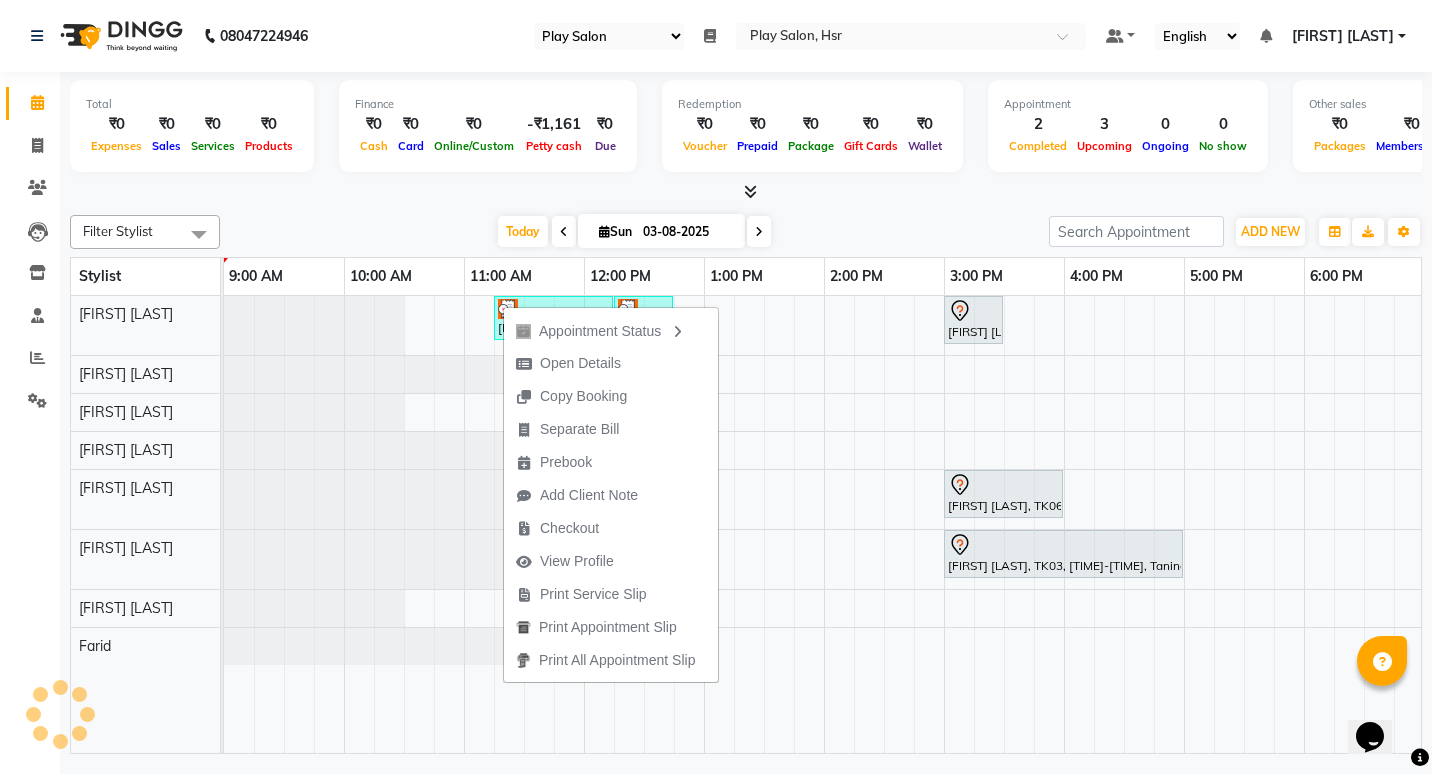 click on "Appointment Status
Open Details
Copy Booking
Separate Bill
Prebook
Add Client Note
Checkout
View Profile
Print Service Slip
Print Appointment Slip
Print All Appointment Slip" at bounding box center (611, 494) 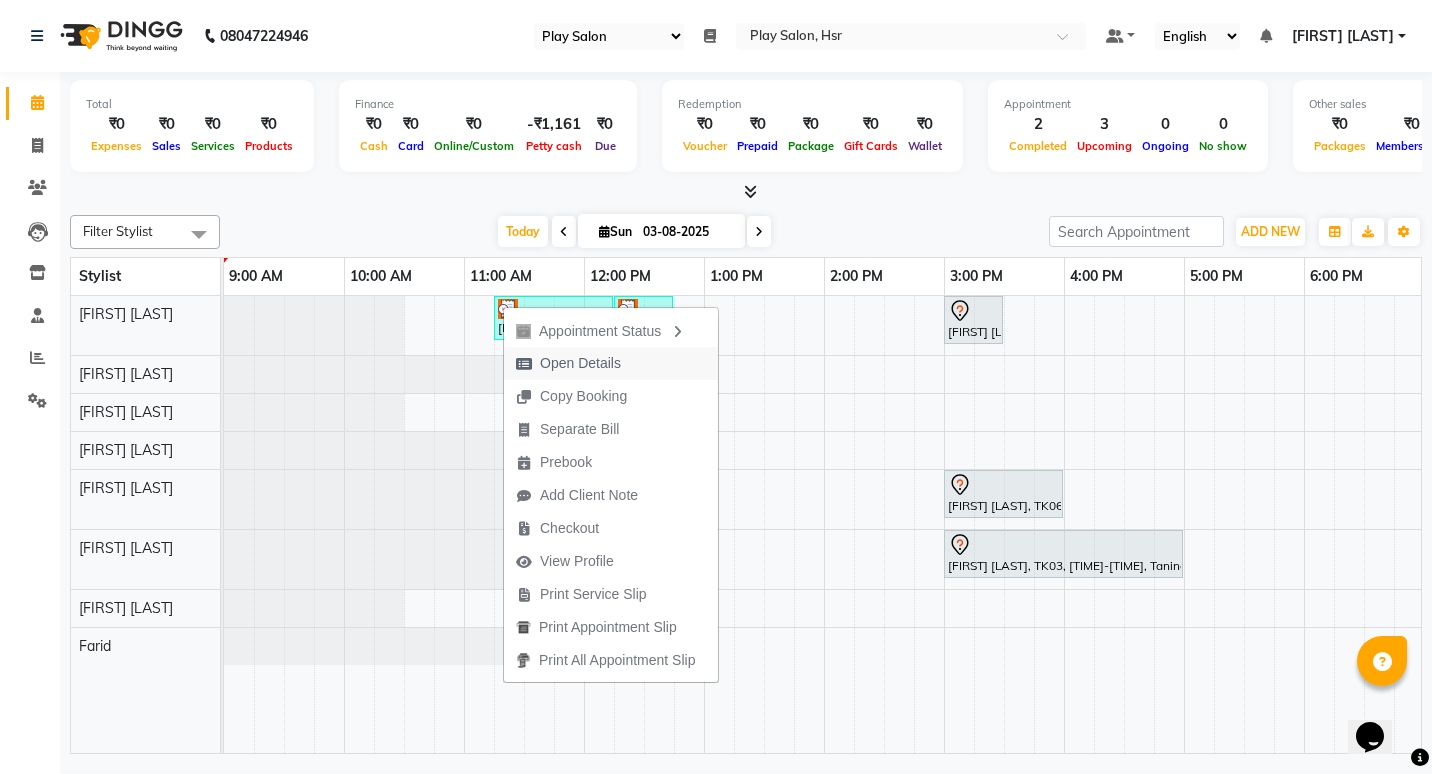 click on "Open Details" at bounding box center (580, 363) 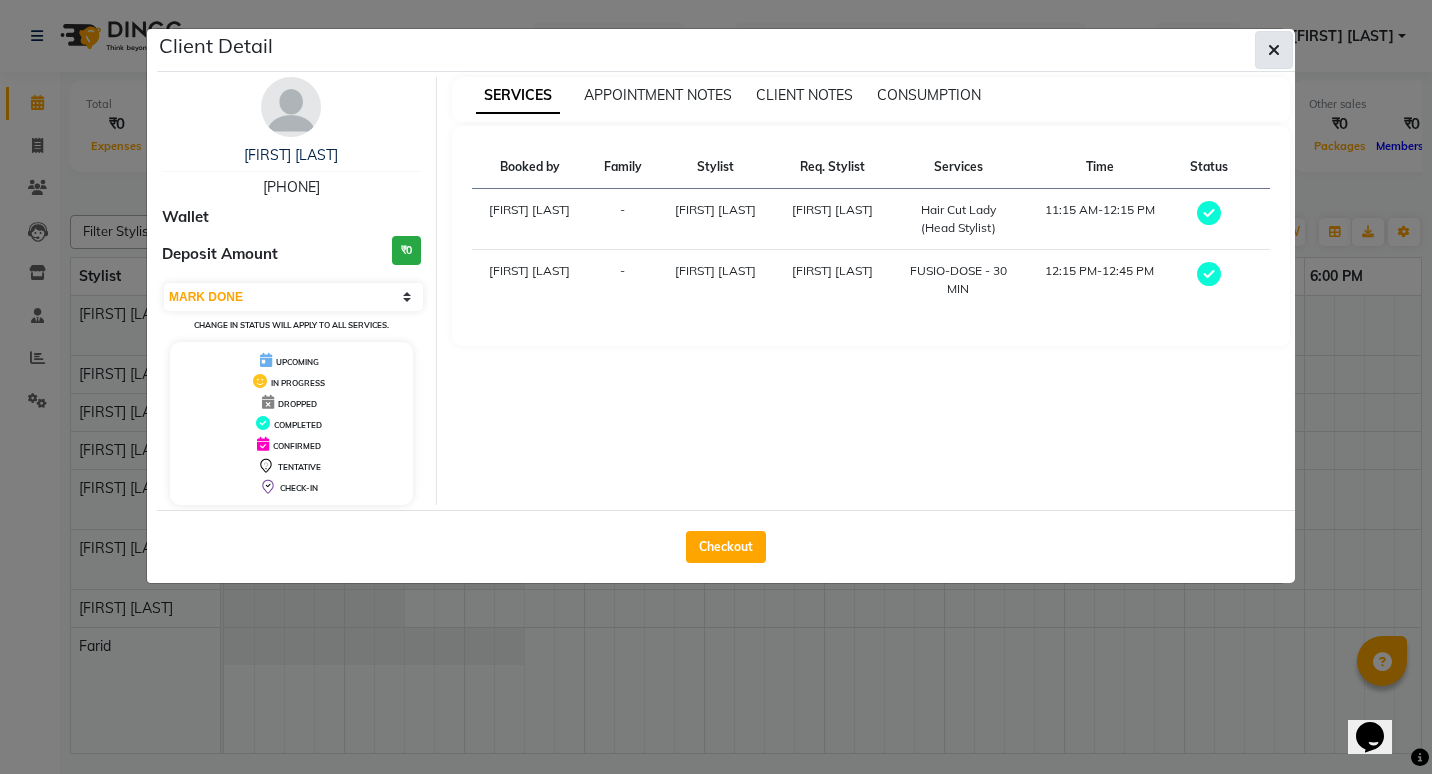 click 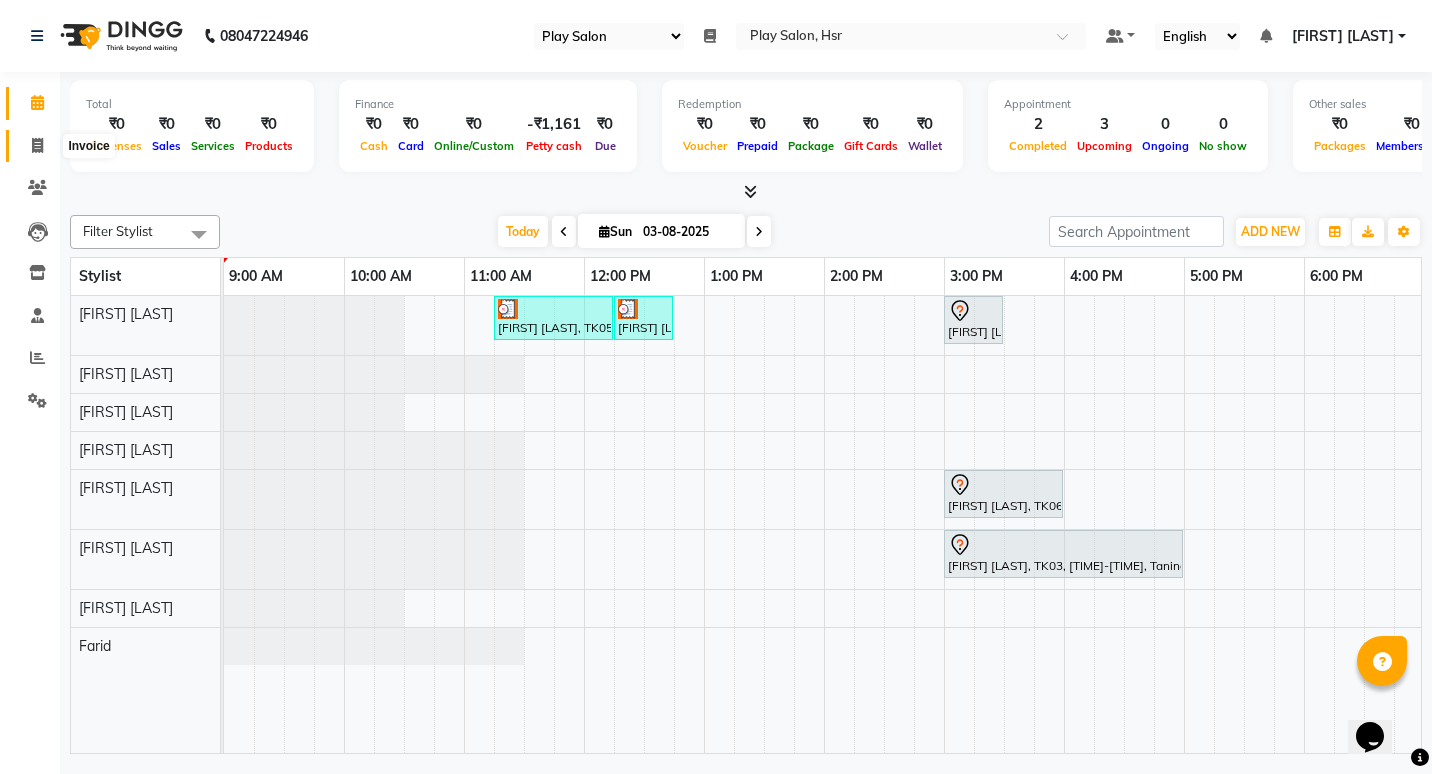 click 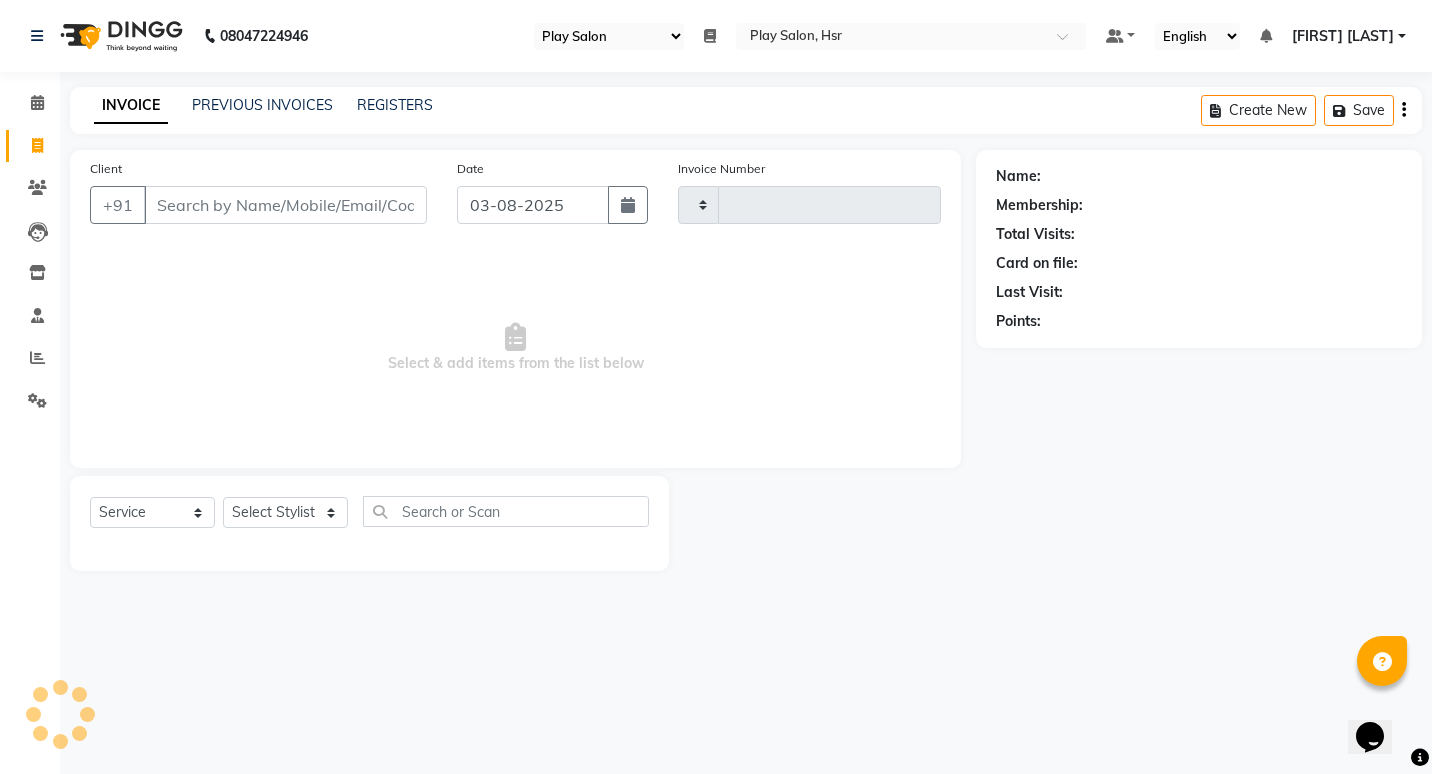 type on "0698" 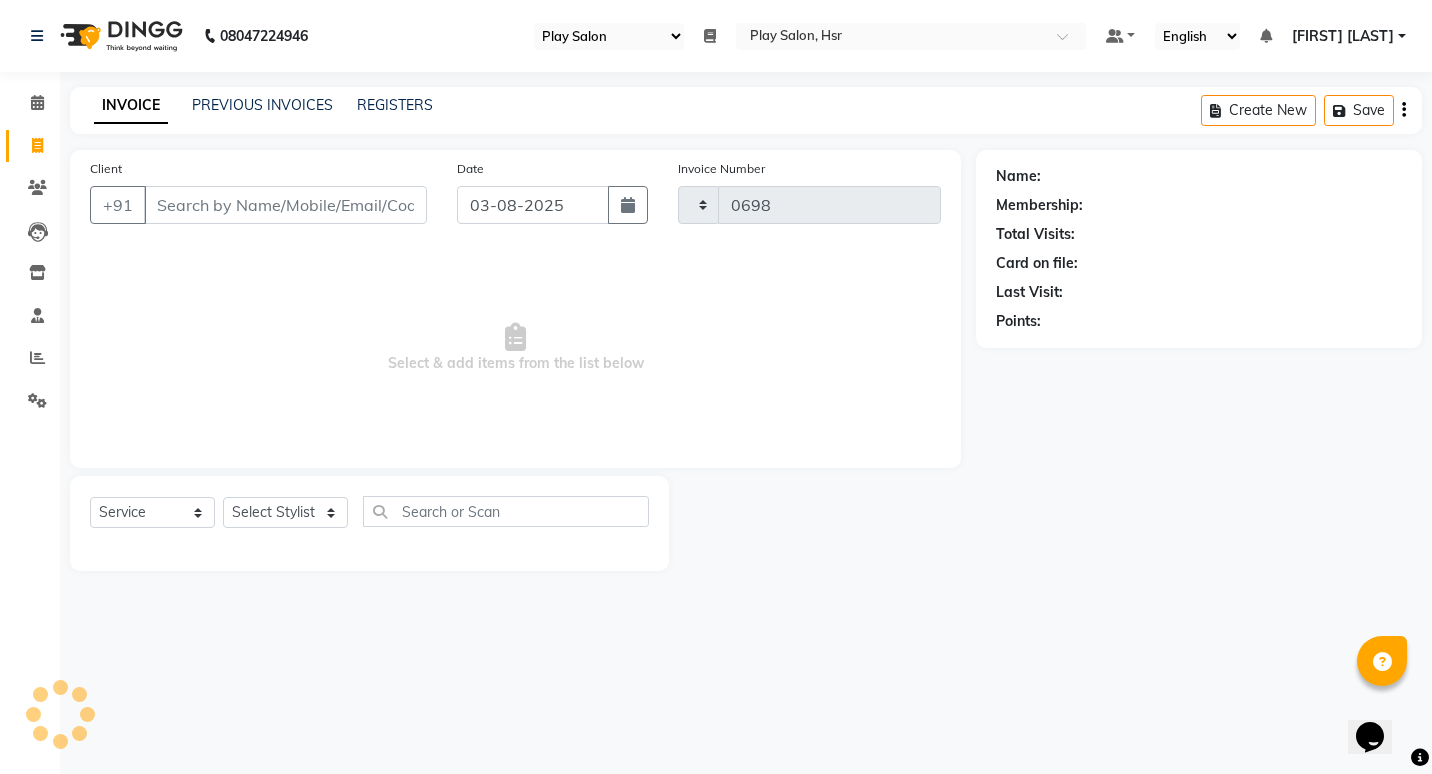 select on "8358" 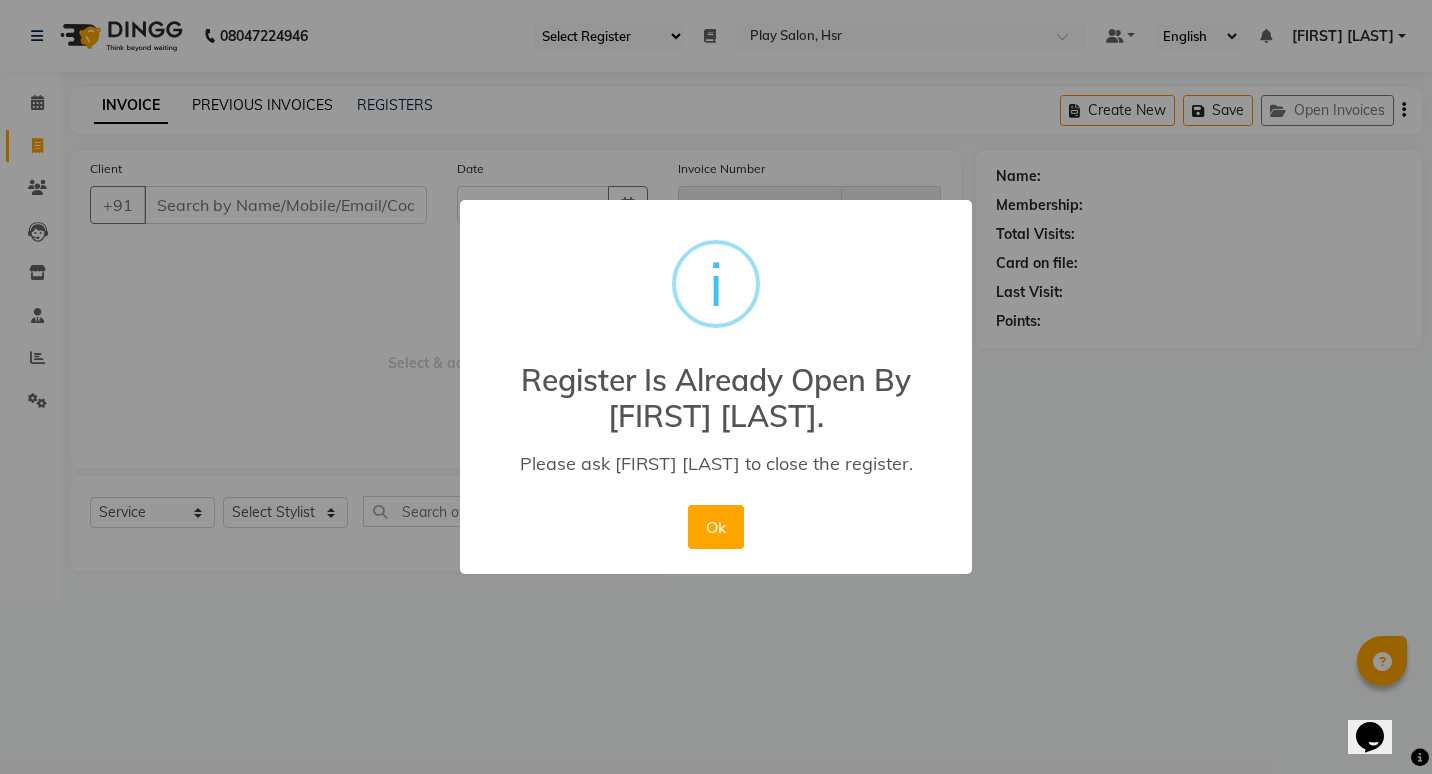 click on "08047224946 Select Register Play Salon Daily Open Registers nothing to show Select Location × Play Salon, Hsr Default Panel My Panel English ENGLISH Español العربية मराठी हिंदी ગુજરાતી தமிழ் 中文 Notifications nothing to show Priyanka M Manage Profile Change Password Sign out  Version:3.15.11  ☀ Play Salon, HSR  Calendar  Invoice  Clients  Leads   Inventory  Staff  Reports  Settings Completed InProgress Upcoming Dropped Tentative Check-In Confirm Bookings Segments Page Builder INVOICE PREVIOUS INVOICES REGISTERS Create New   Save   Open Invoices  Client +91 Date 03-08-2025 Invoice Number Import/2025-26 V/2025 V/2025-26 0698  Select & add items from the list below  Select  Service  Product  Membership  Package Voucher Prepaid Gift Card  Select Stylist Amaan Ali Anjali B Bhagrati C Dipen Subba Divya Thapa Farid Jeet Kiran Limbu Play Salon, Hsr Priyanka M Rajani Baraily Rinjula riju Sujata Tamang Sunita Gurung Name: Membership: Total Visits:" at bounding box center [716, 300] 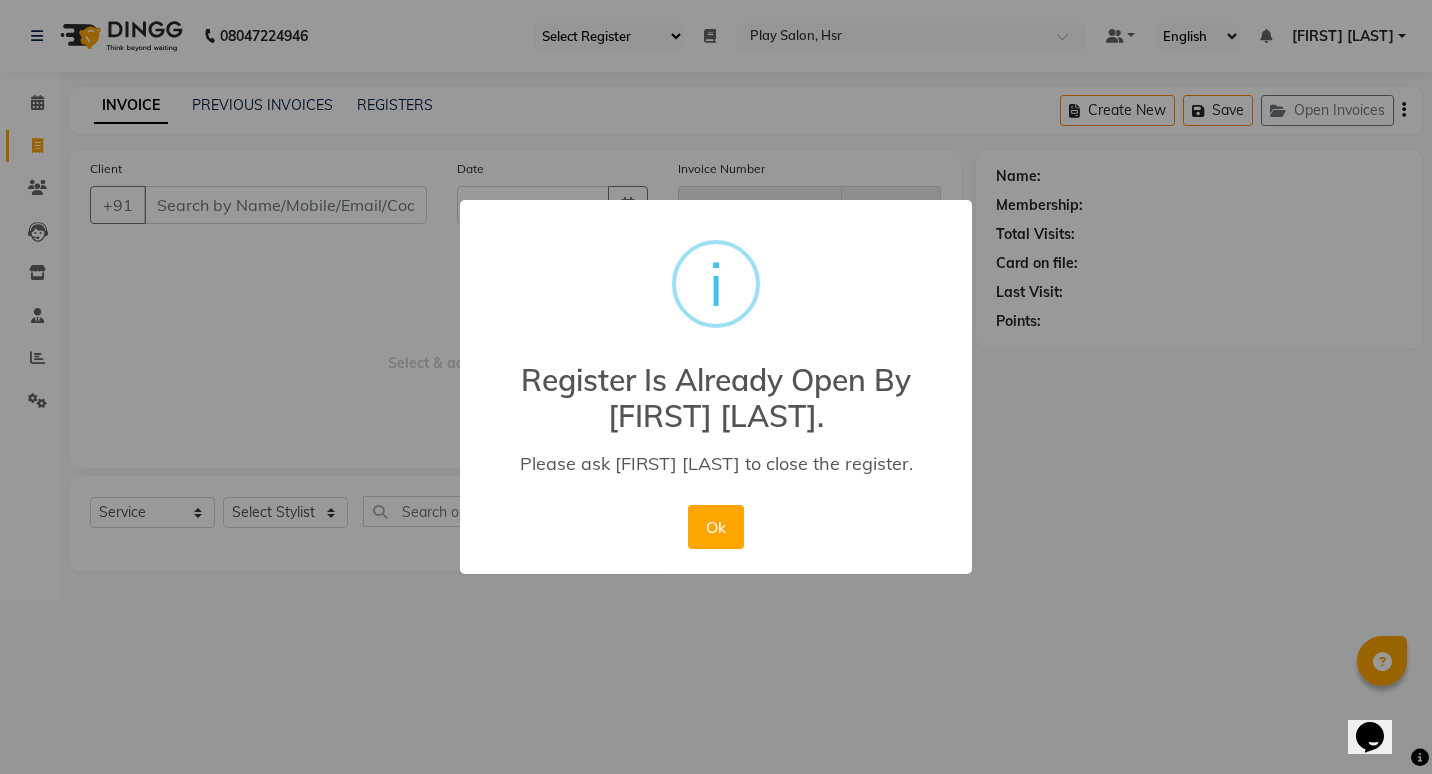 type 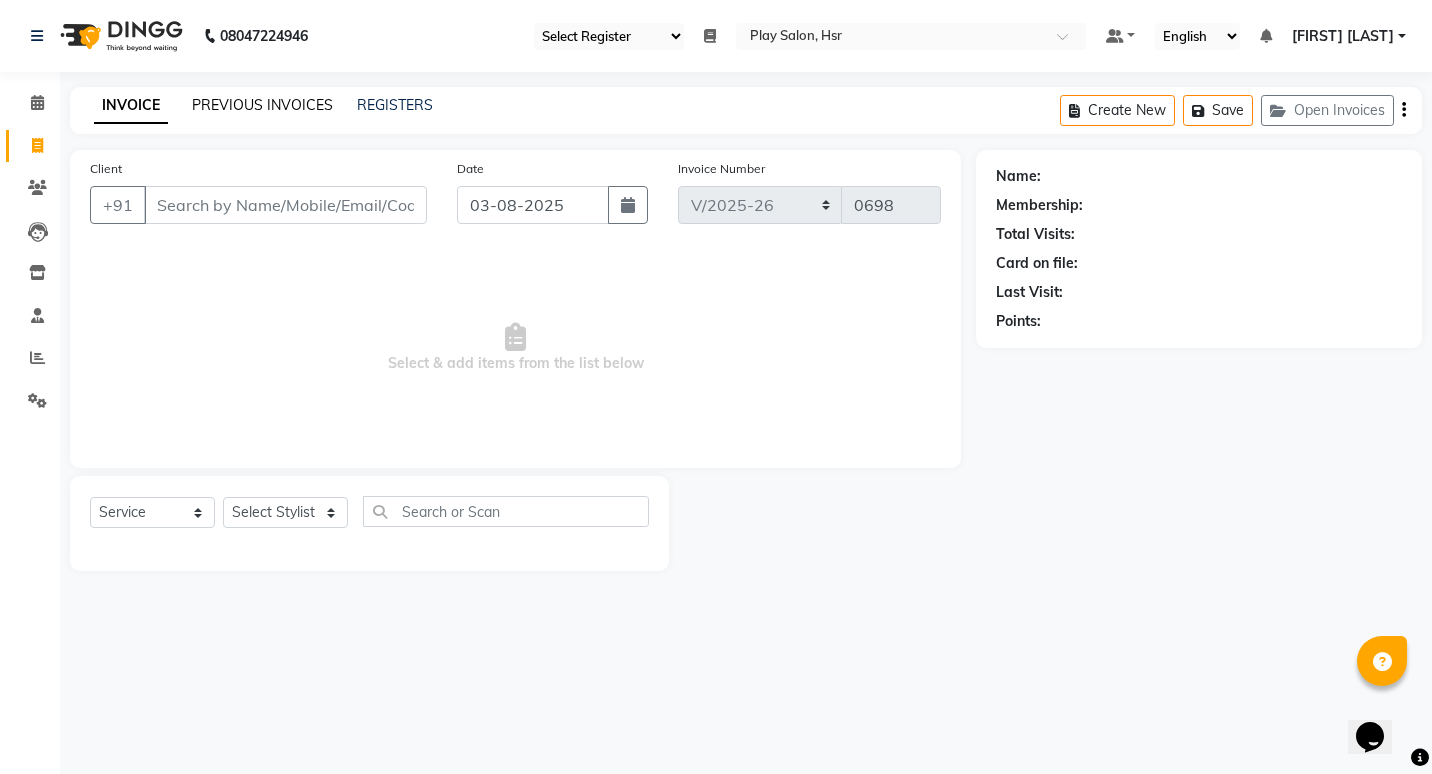 click on "PREVIOUS INVOICES" 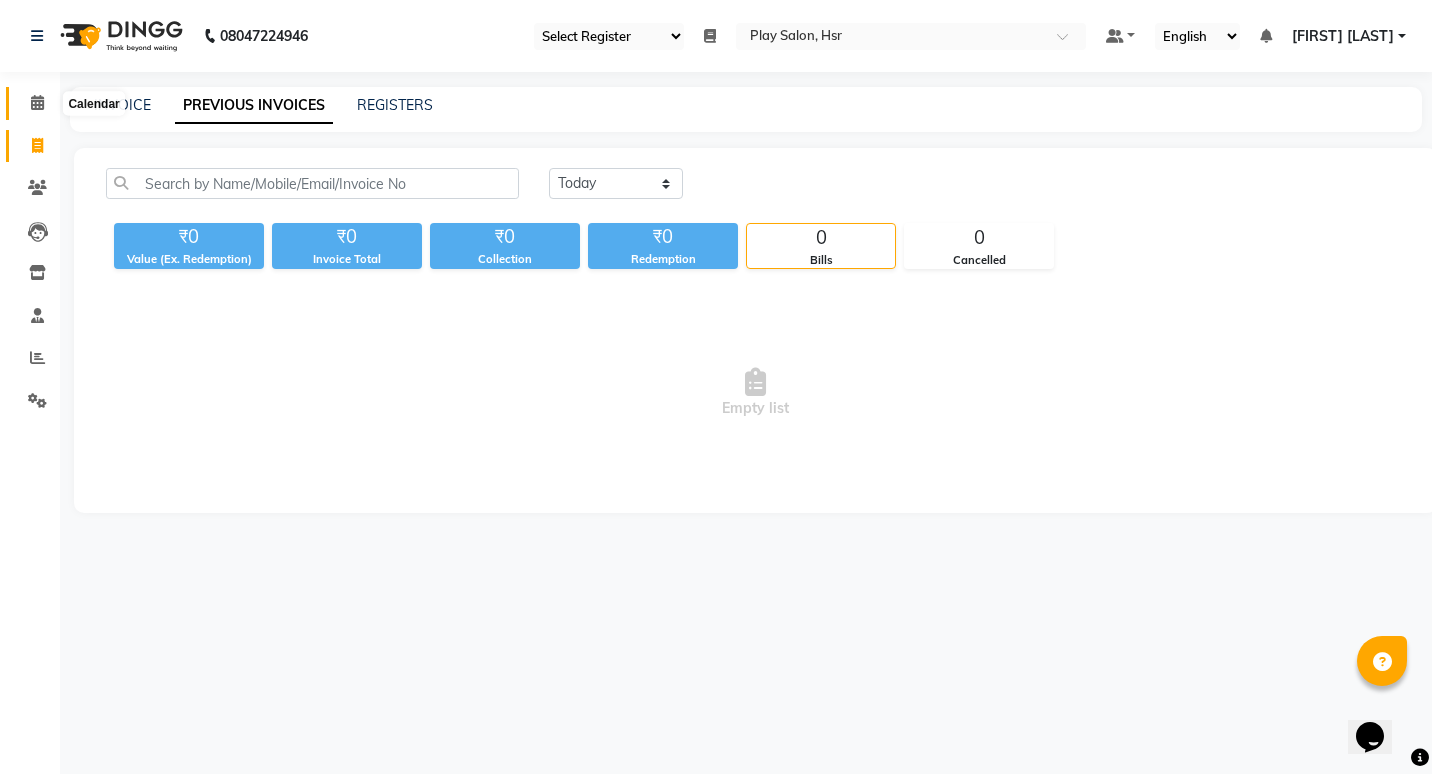 click 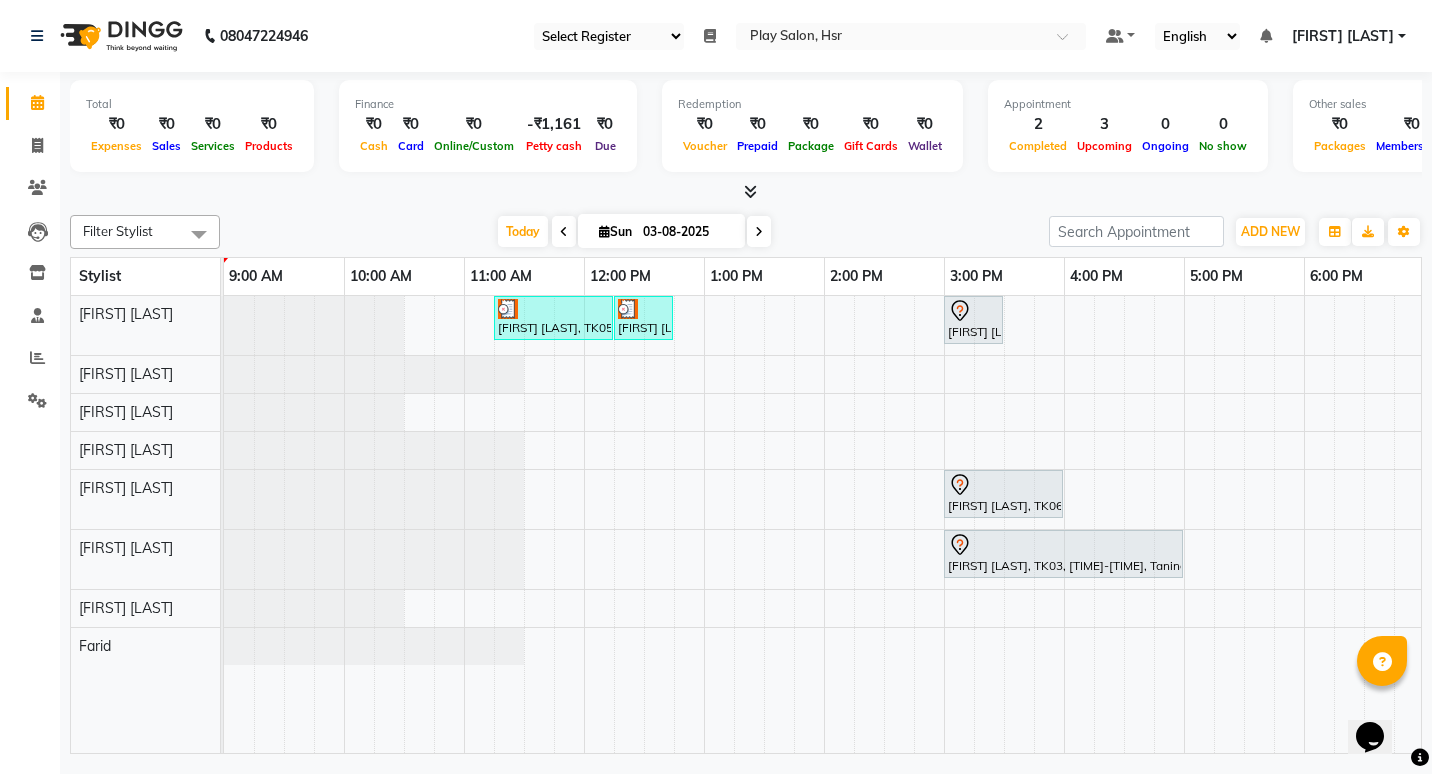 scroll, scrollTop: 0, scrollLeft: 210, axis: horizontal 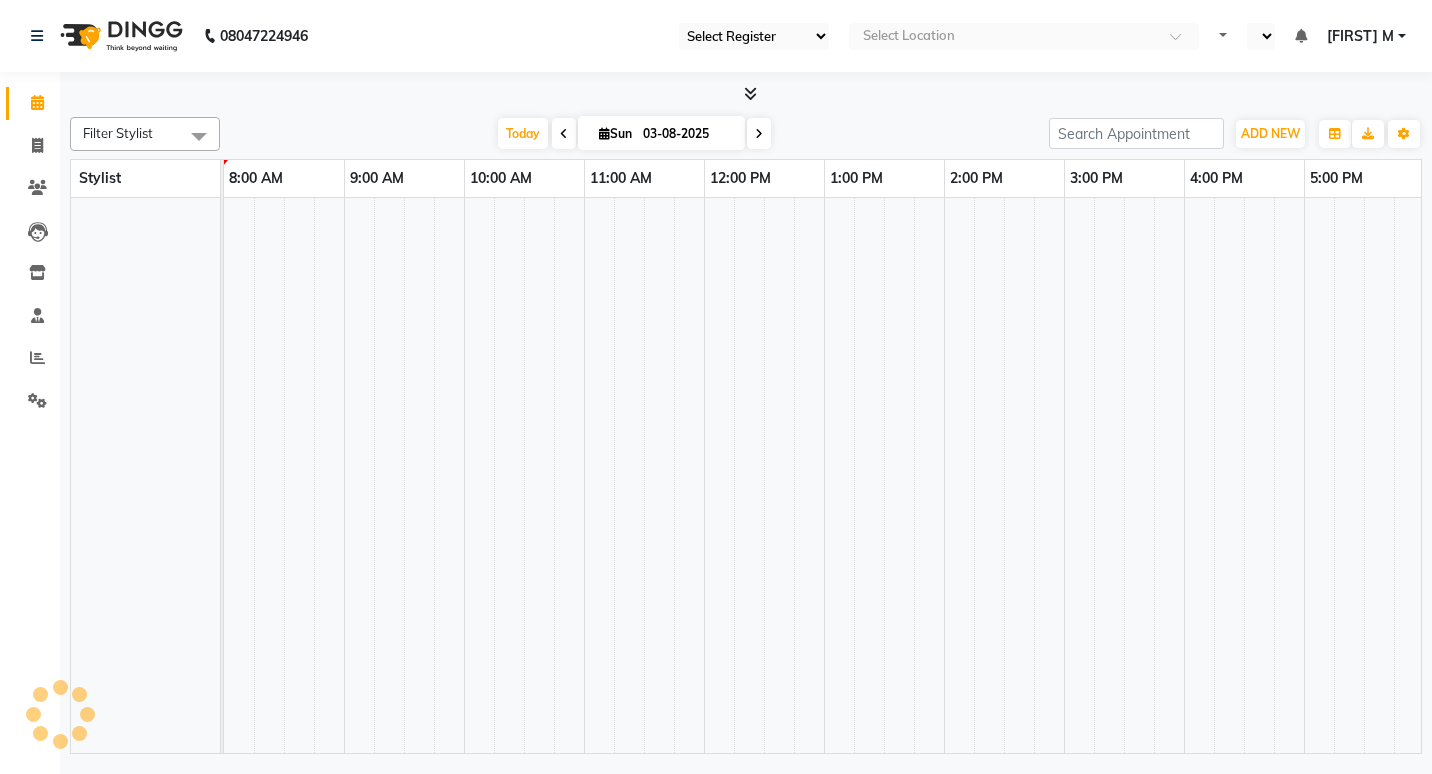 select on "92" 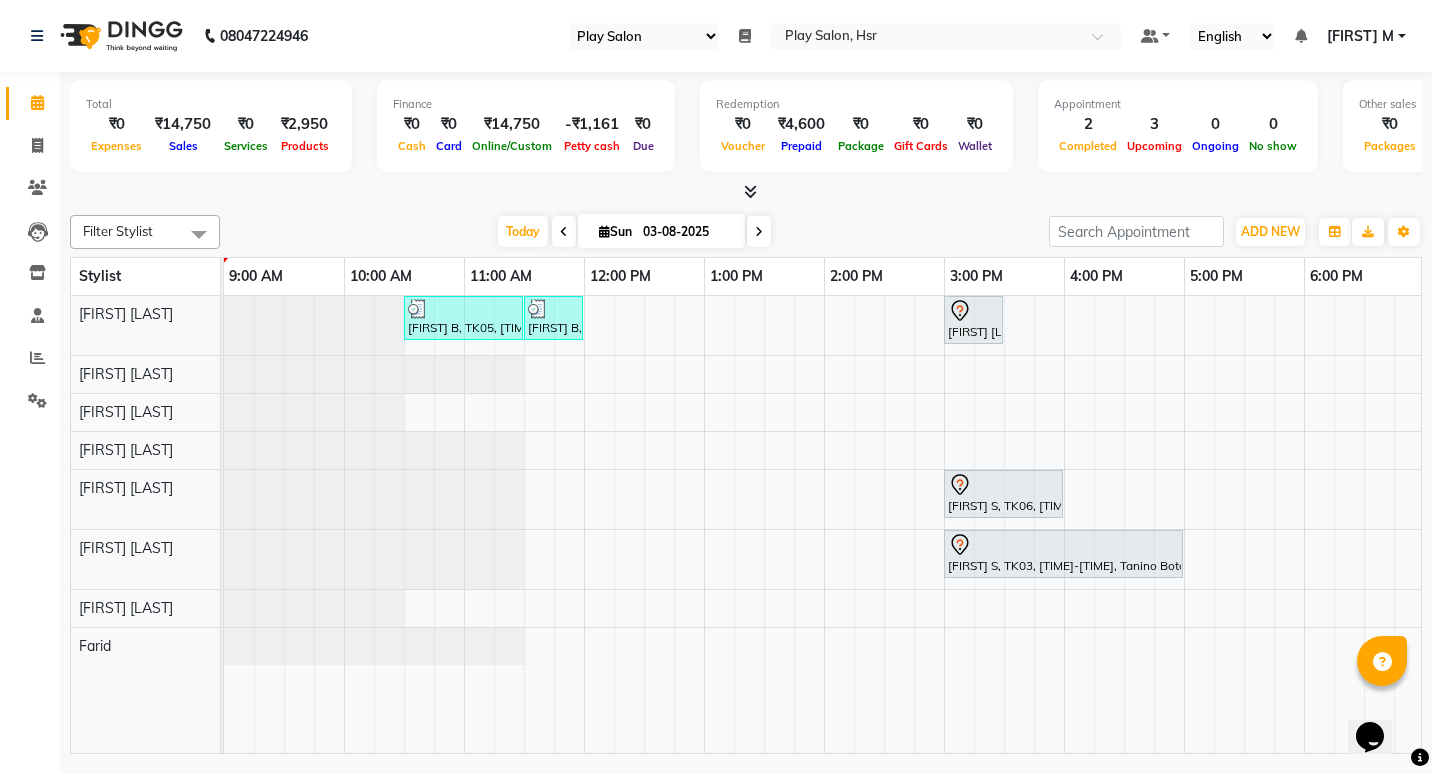 scroll, scrollTop: 0, scrollLeft: 0, axis: both 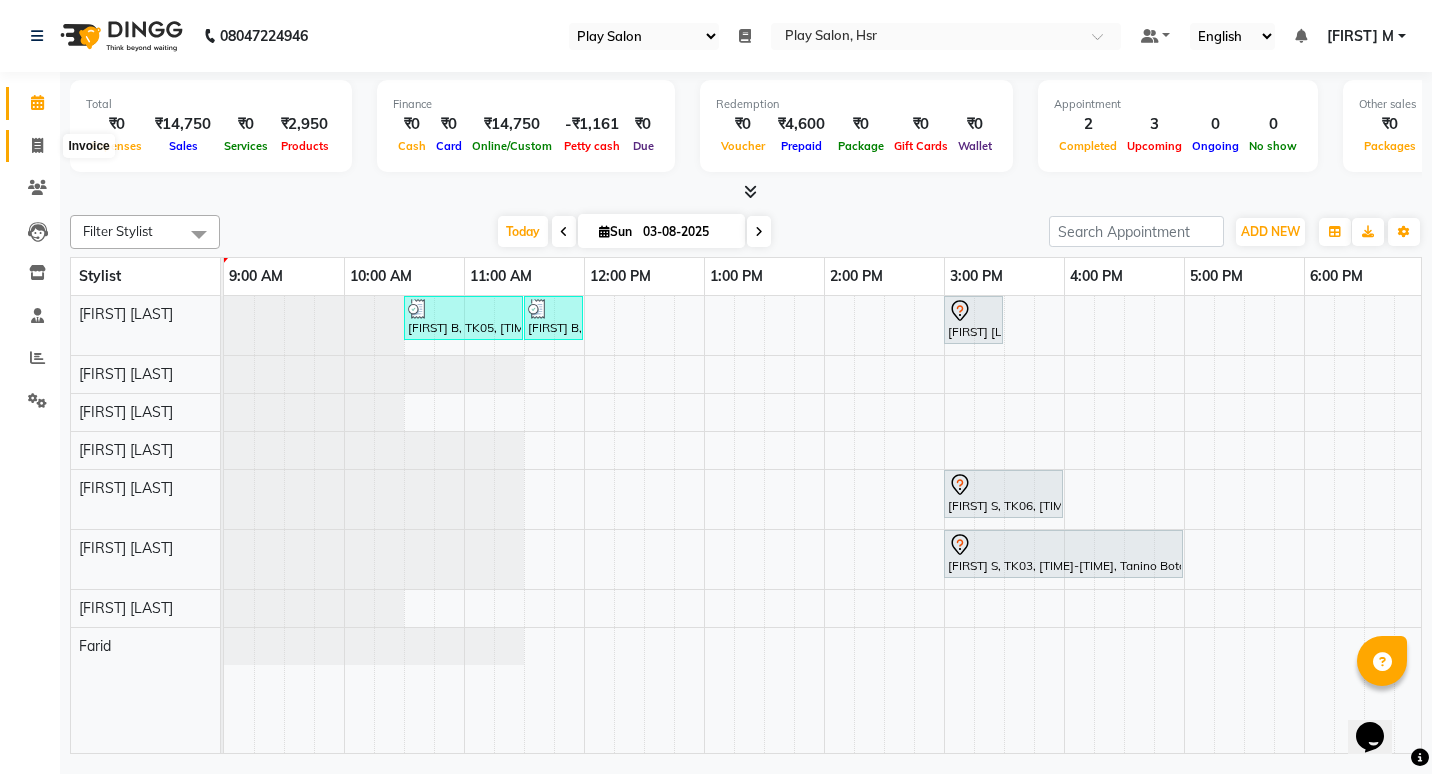 click 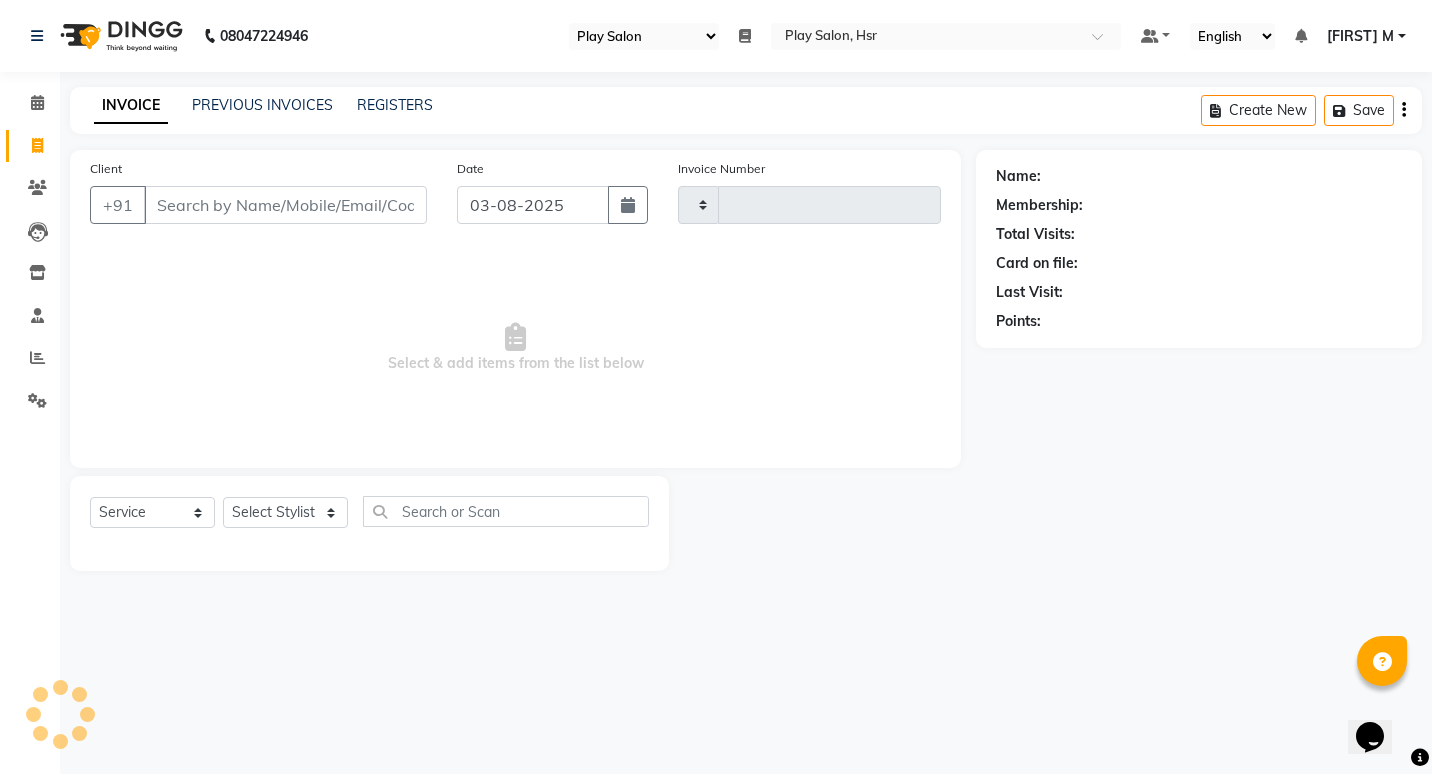 type on "0700" 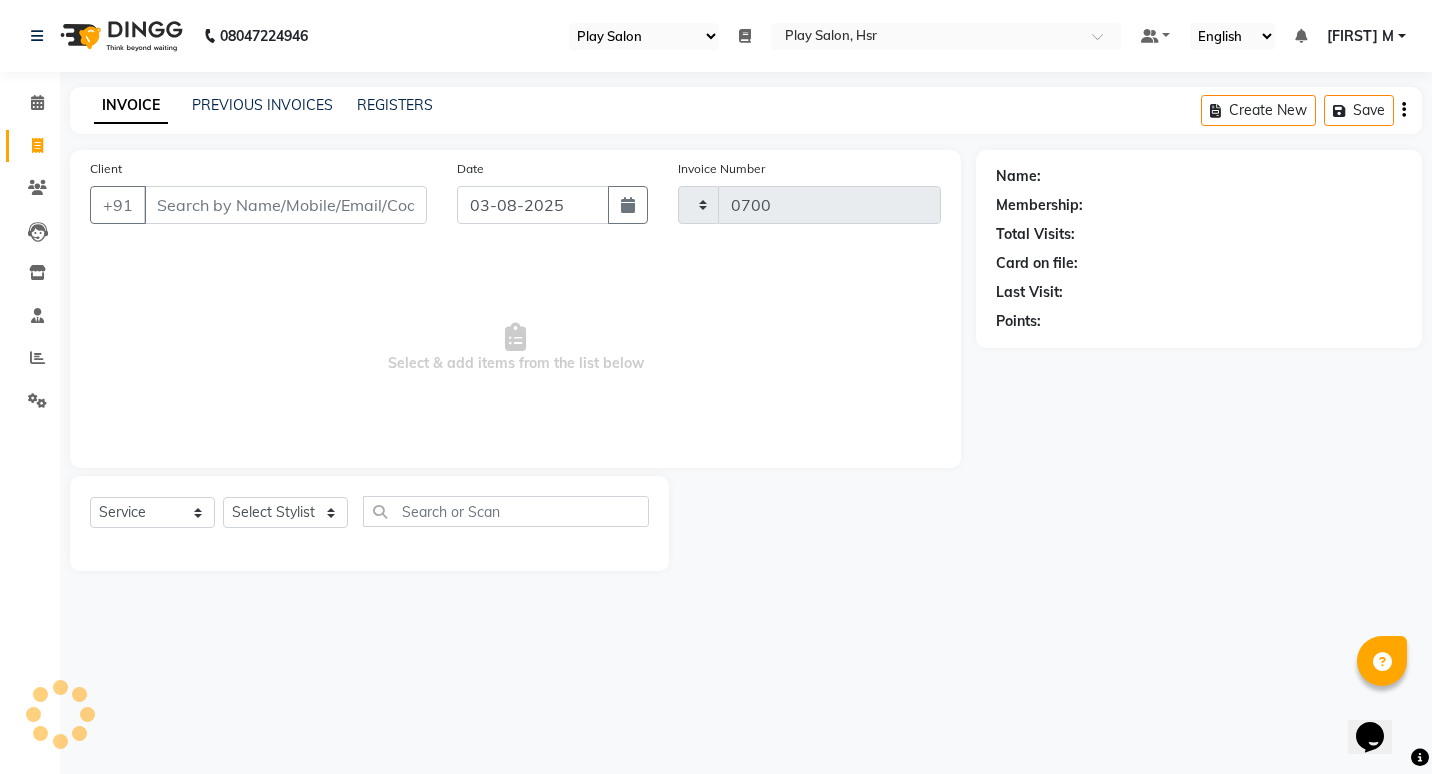 select on "8358" 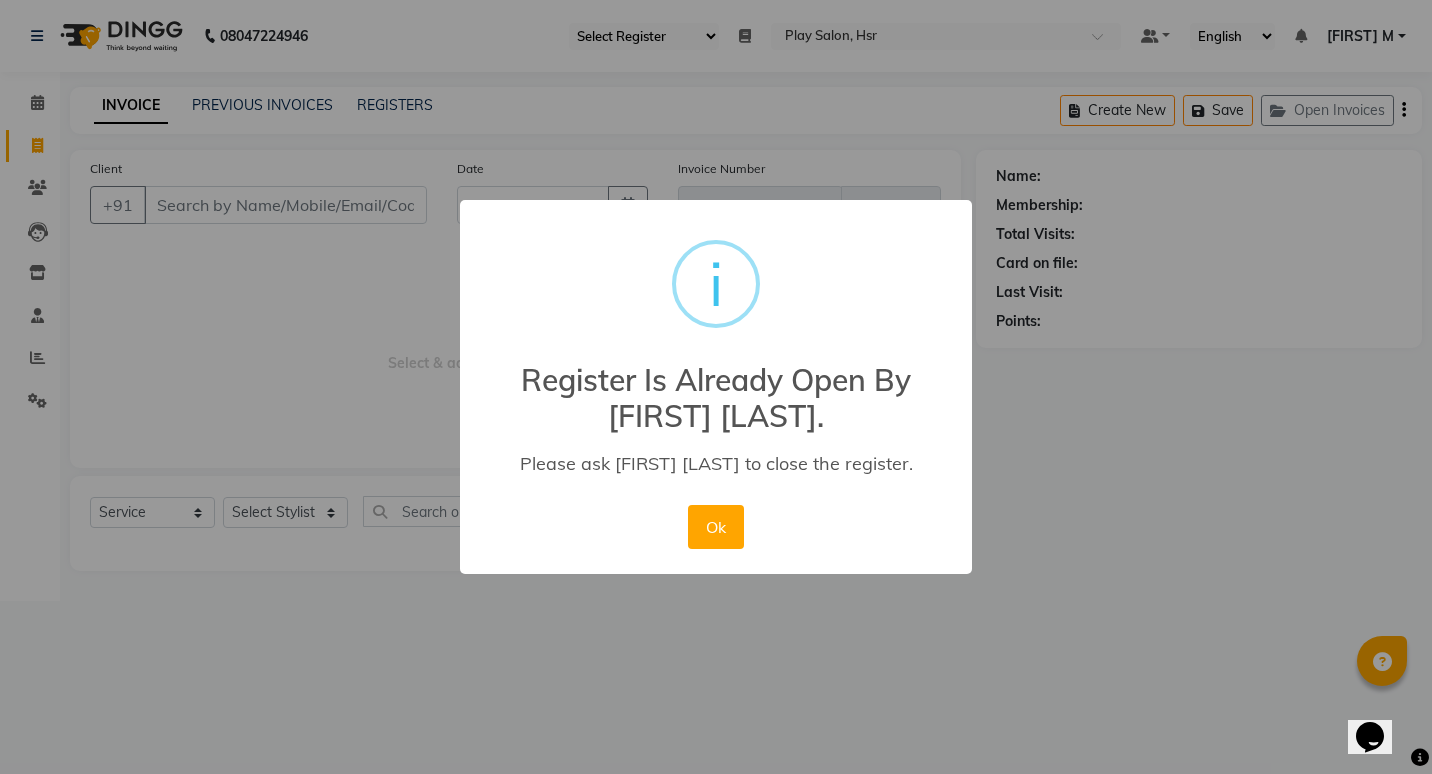 type 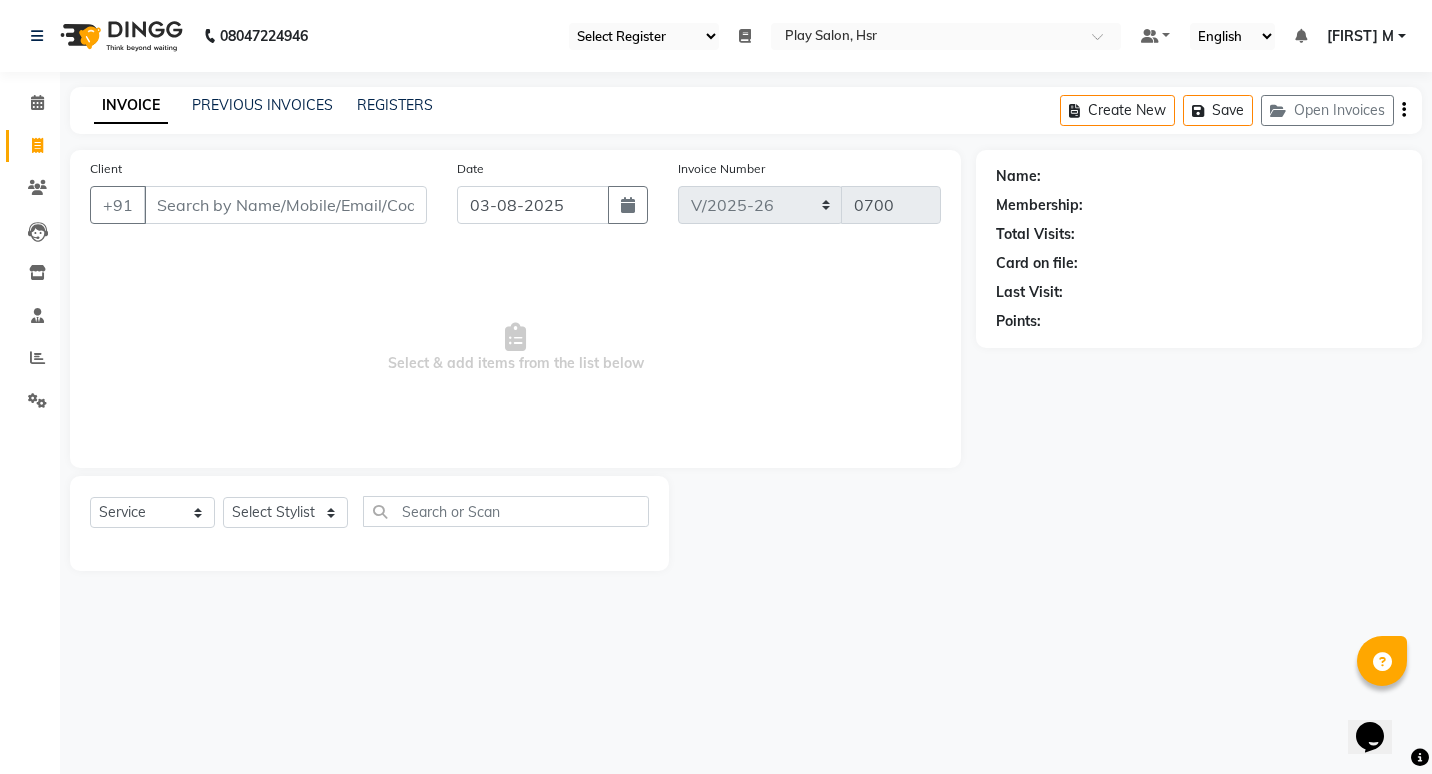 click on "INVOICE PREVIOUS INVOICES REGISTERS Create New   Save   Open Invoices" 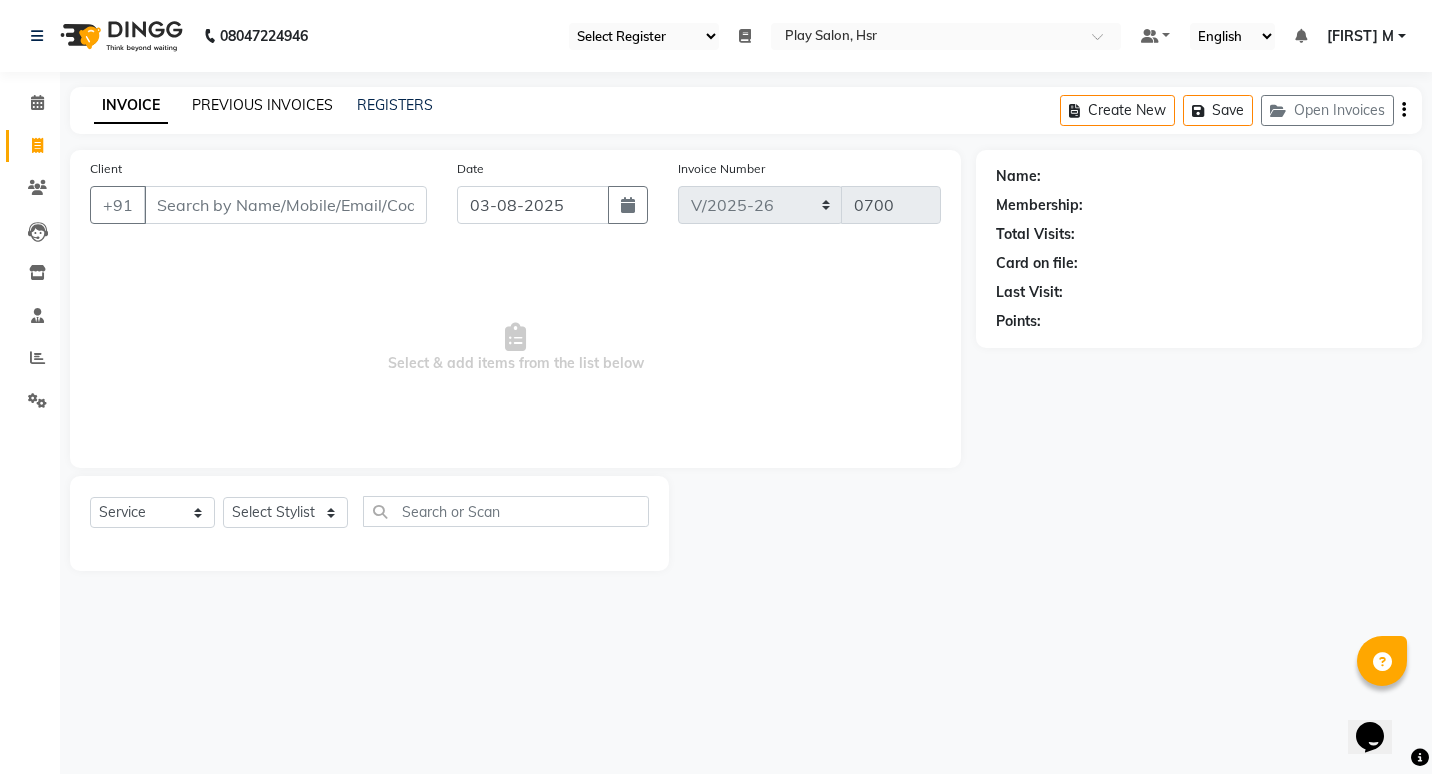 click on "PREVIOUS INVOICES" 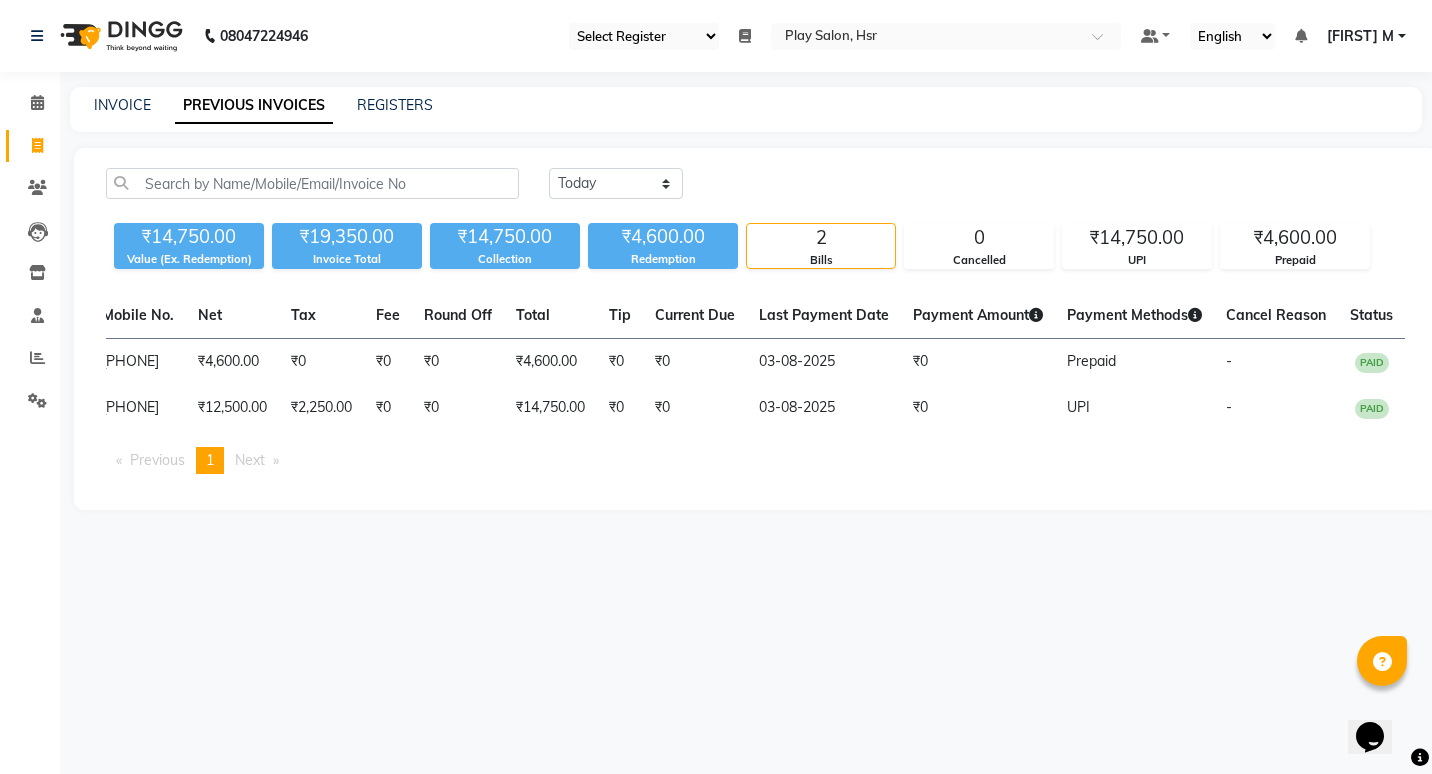 scroll, scrollTop: 0, scrollLeft: 0, axis: both 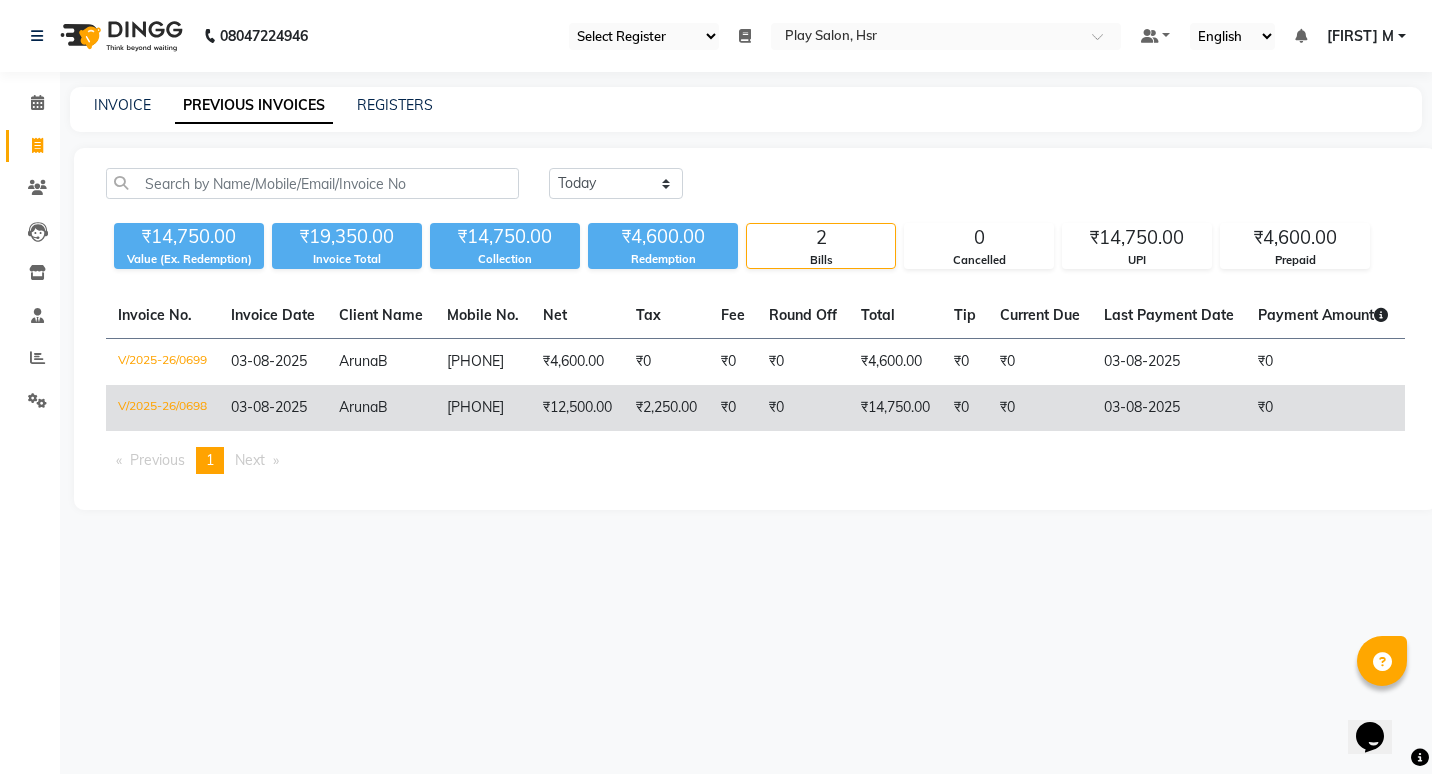 click on "V/2025-26/0698" 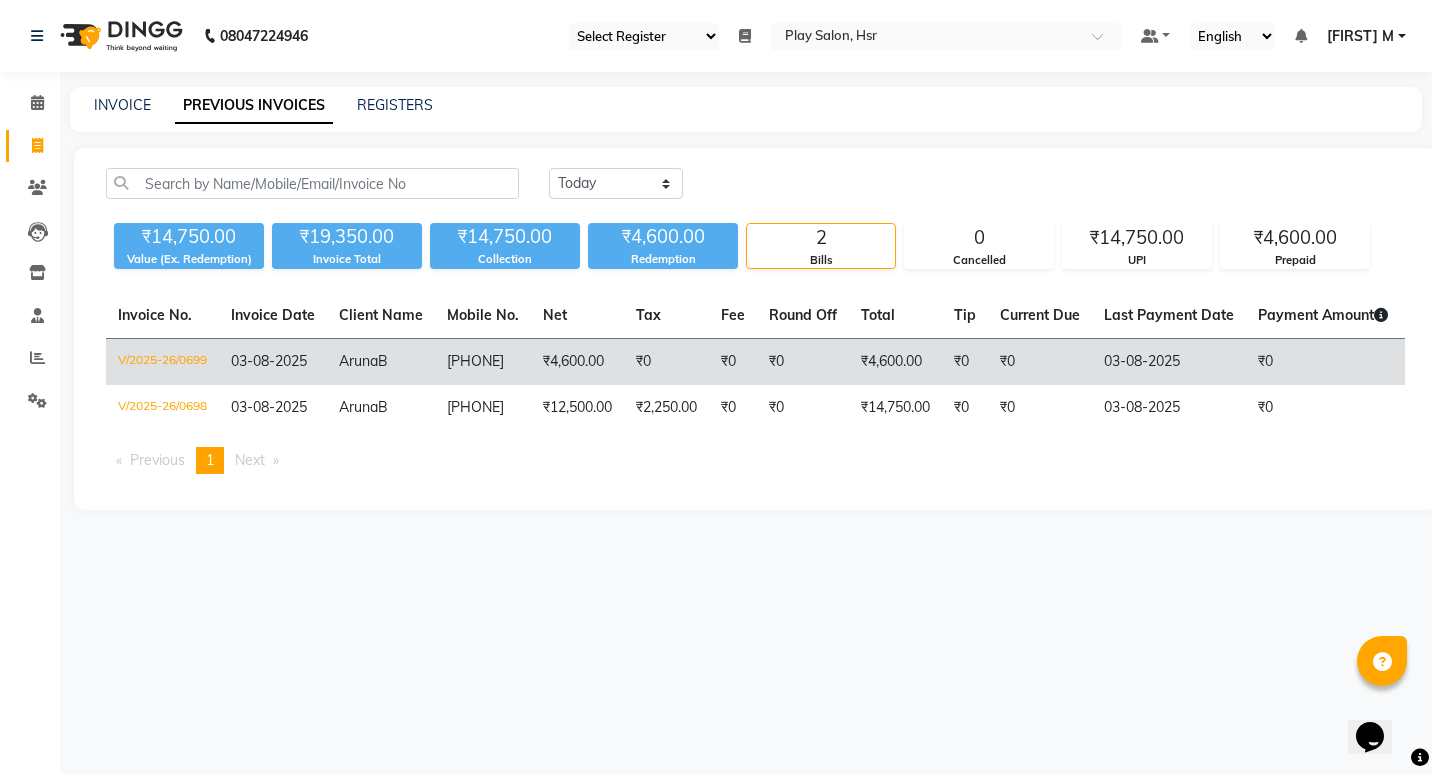 click on "V/2025-26/0699" 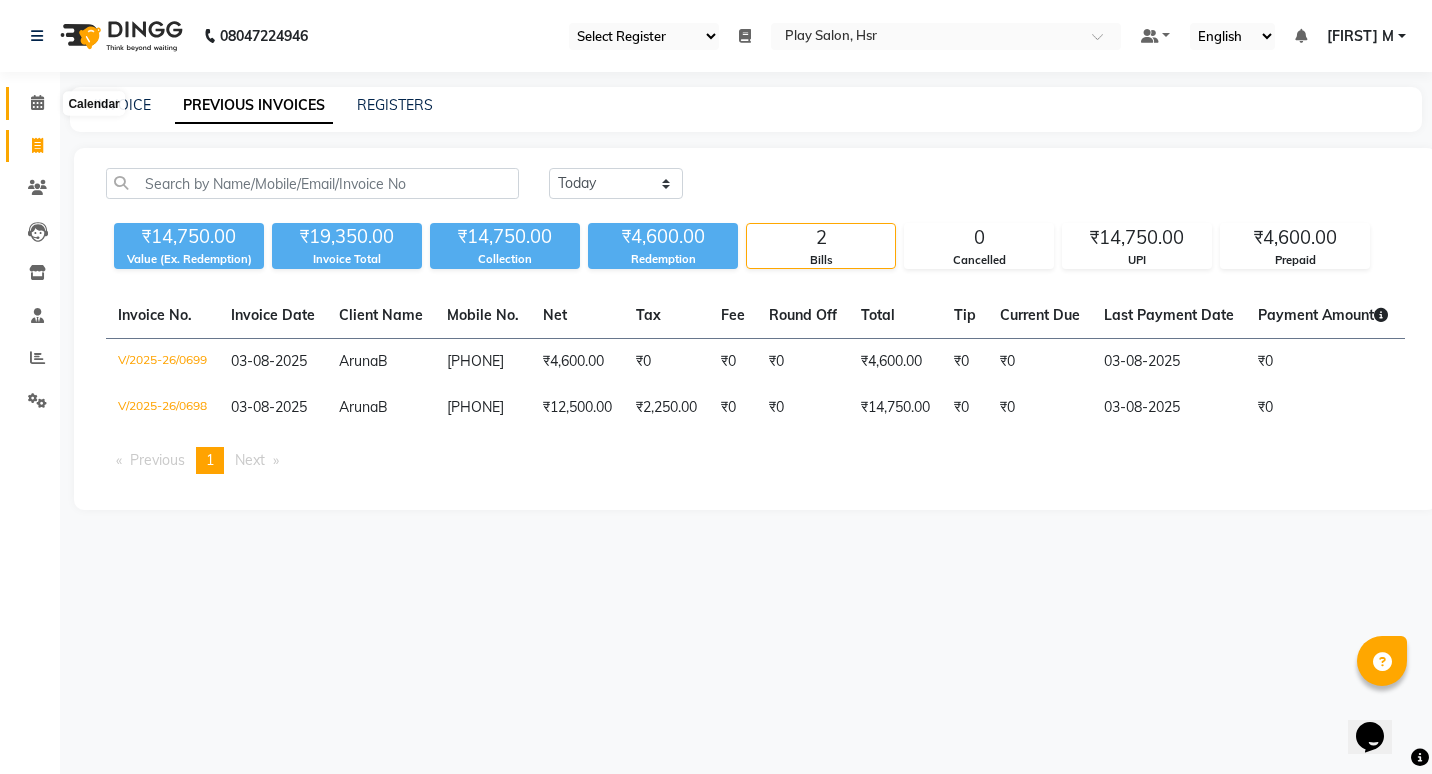 click 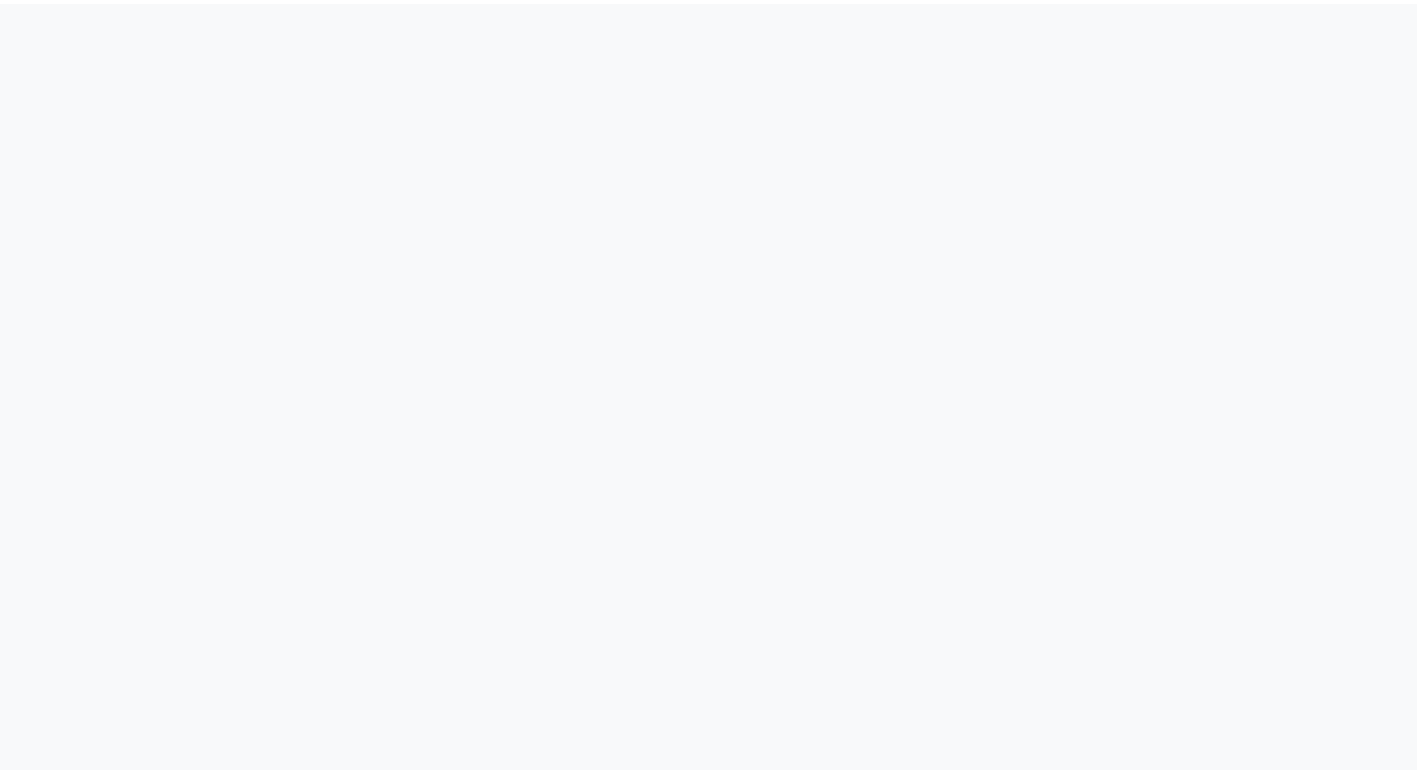 scroll, scrollTop: 0, scrollLeft: 0, axis: both 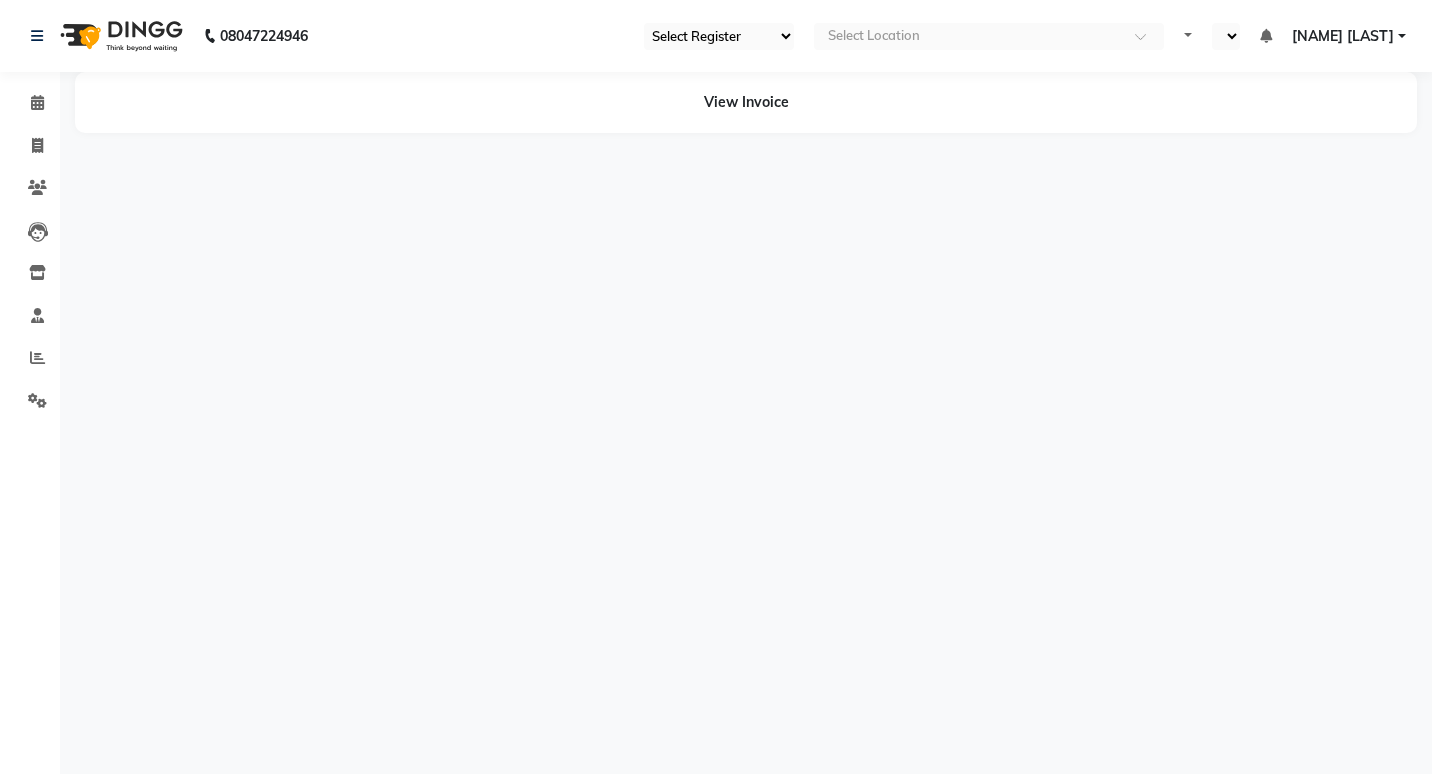 select on "92" 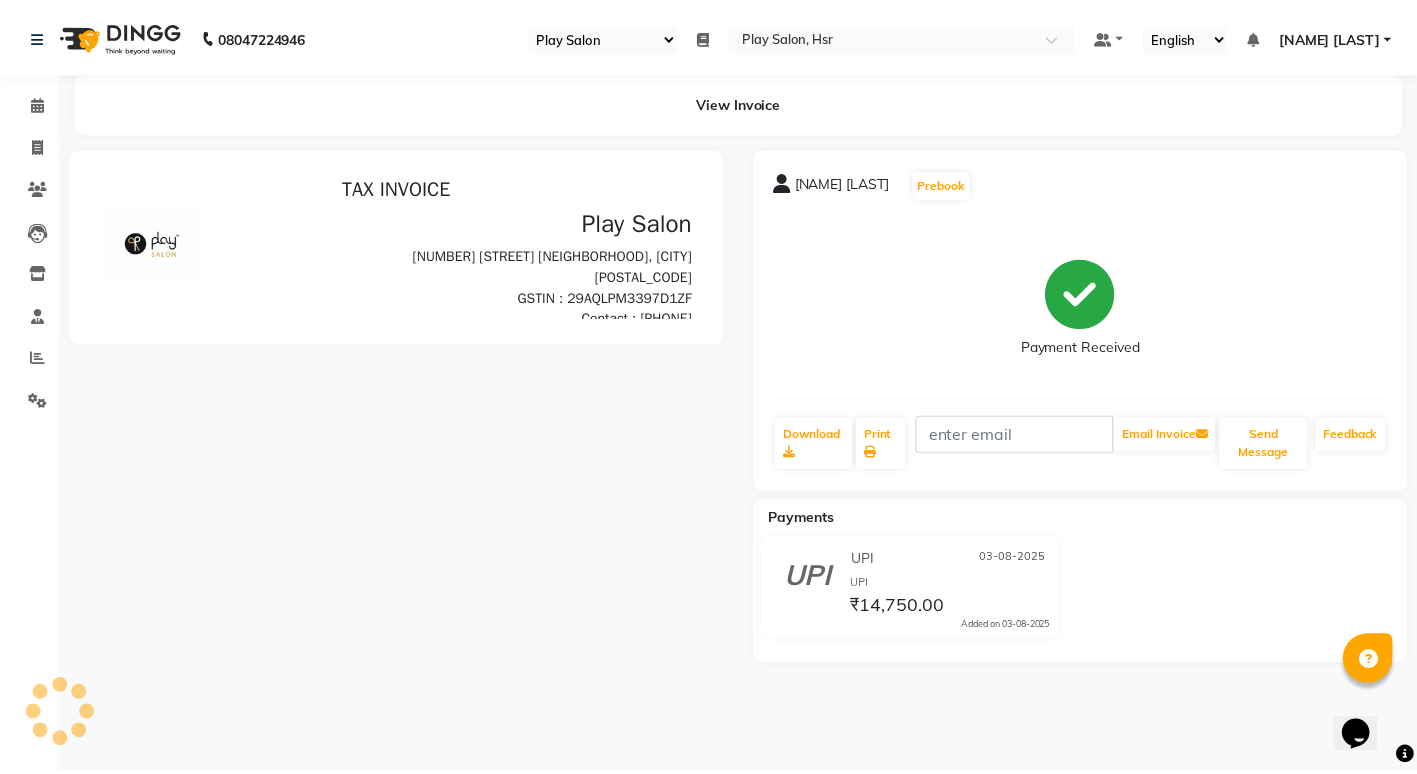 scroll, scrollTop: 0, scrollLeft: 0, axis: both 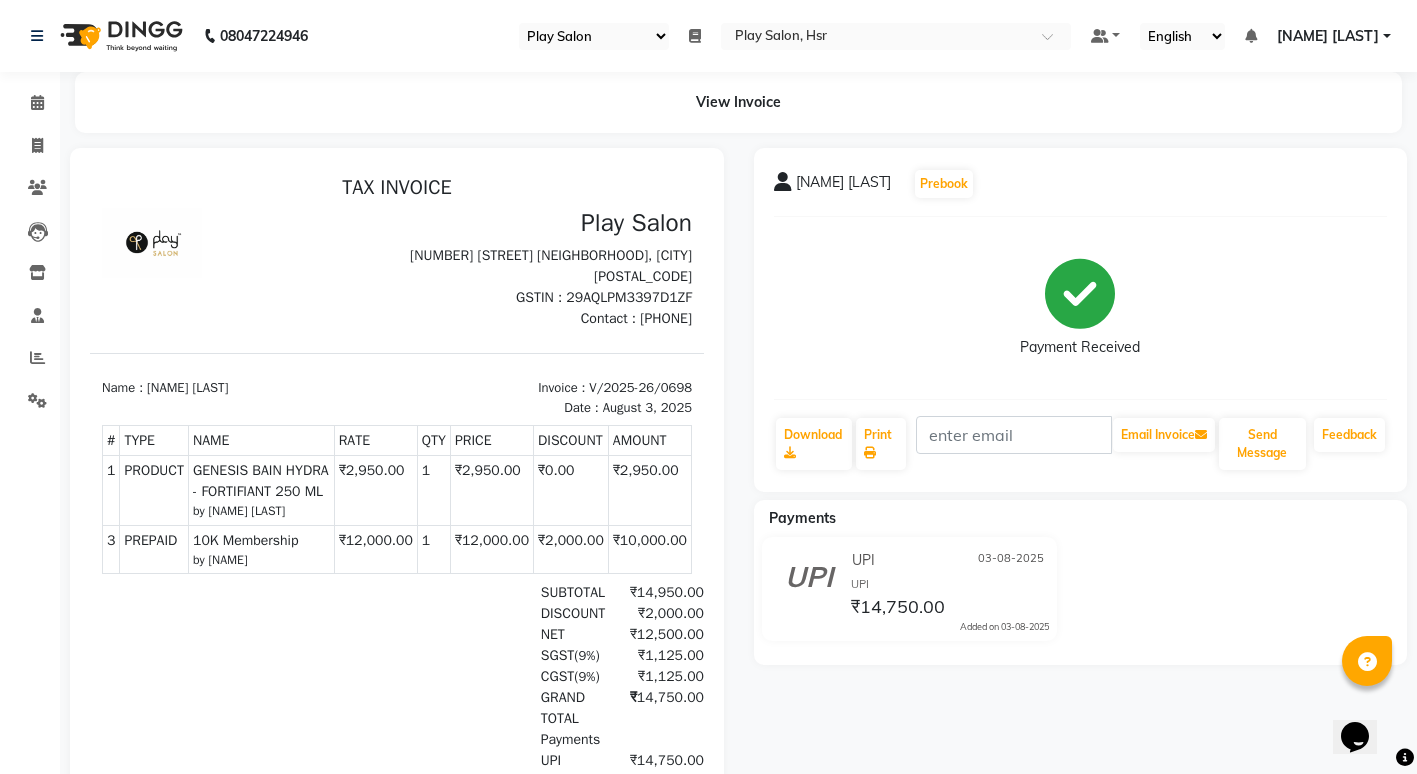 drag, startPoint x: 678, startPoint y: 292, endPoint x: 798, endPoint y: 570, distance: 302.79367 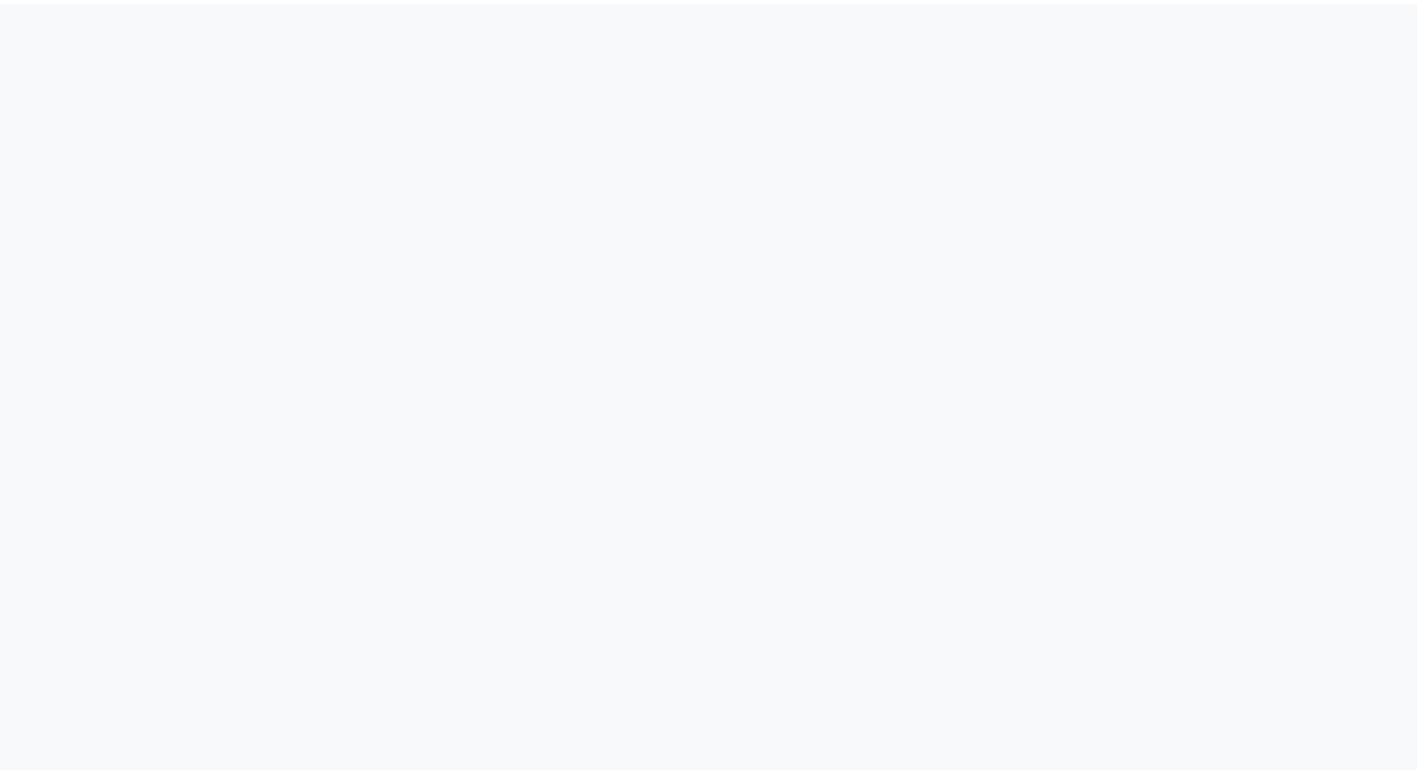 scroll, scrollTop: 0, scrollLeft: 0, axis: both 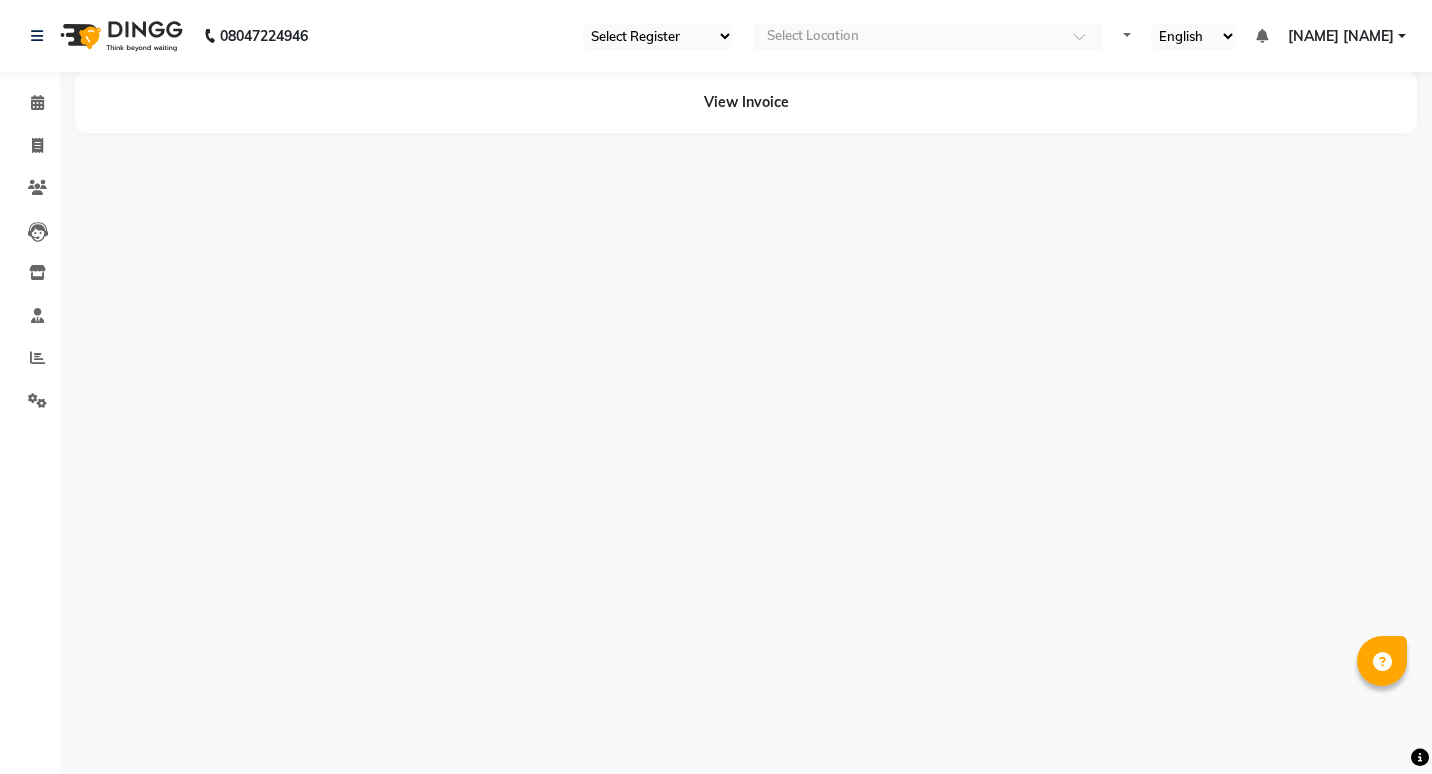select on "92" 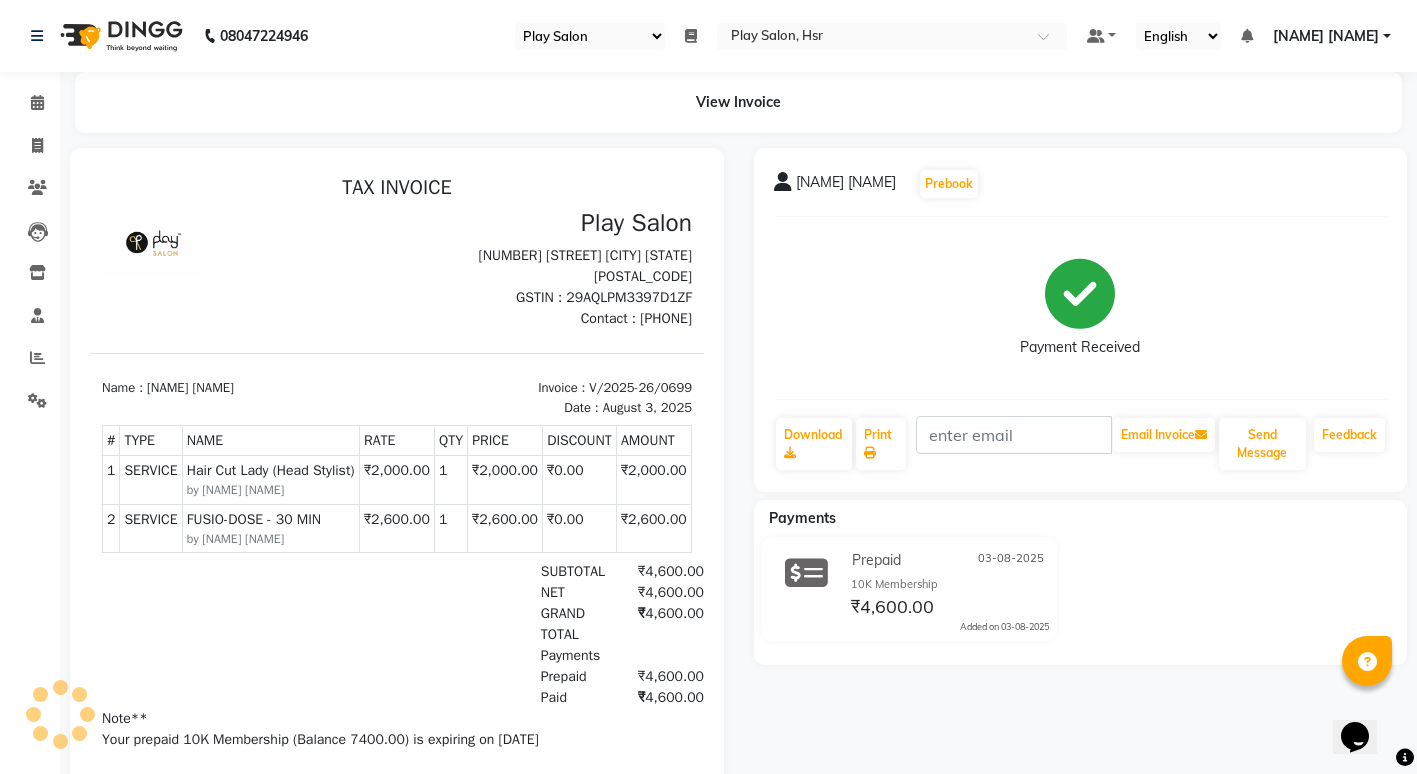 scroll, scrollTop: 0, scrollLeft: 0, axis: both 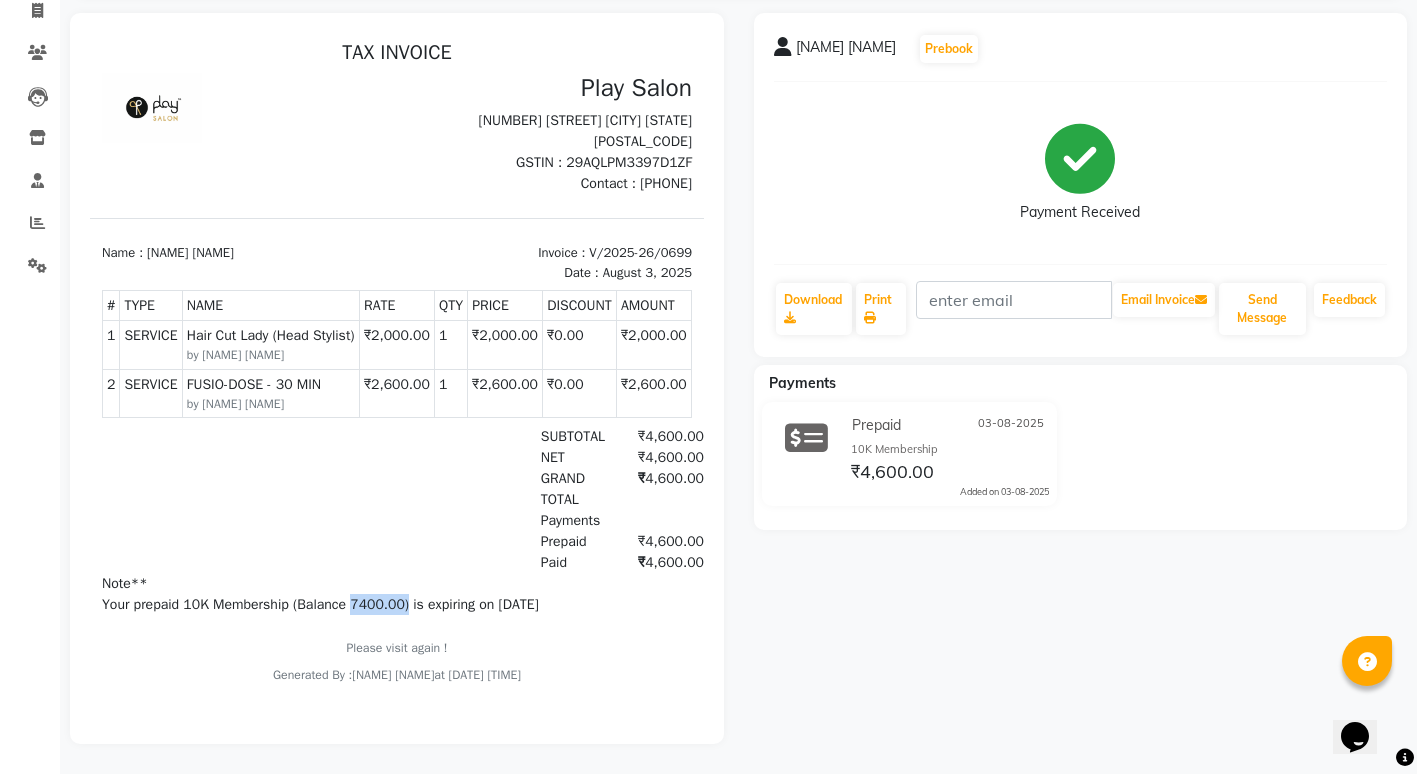 drag, startPoint x: 348, startPoint y: 644, endPoint x: 400, endPoint y: 648, distance: 52.153618 